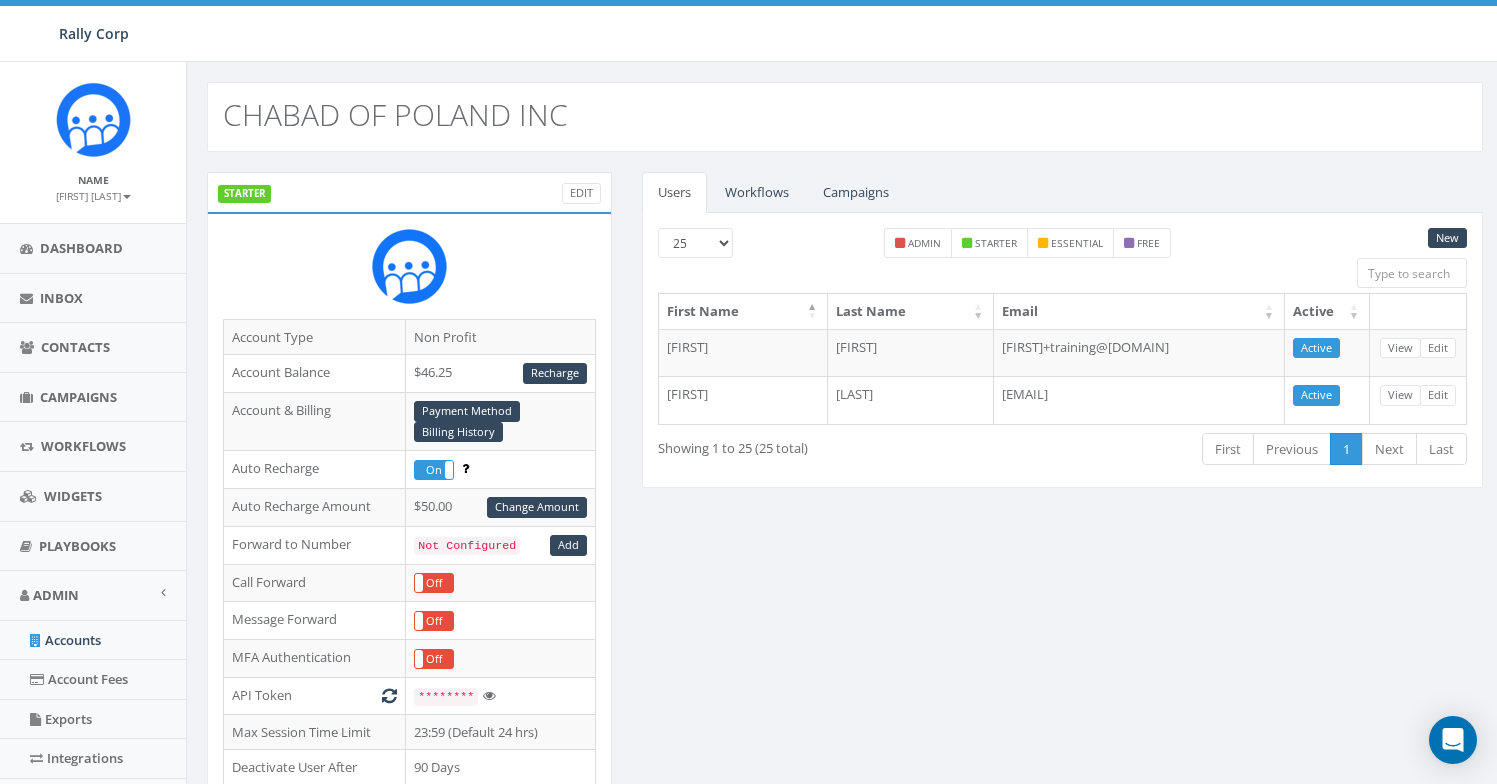 scroll, scrollTop: 653, scrollLeft: 0, axis: vertical 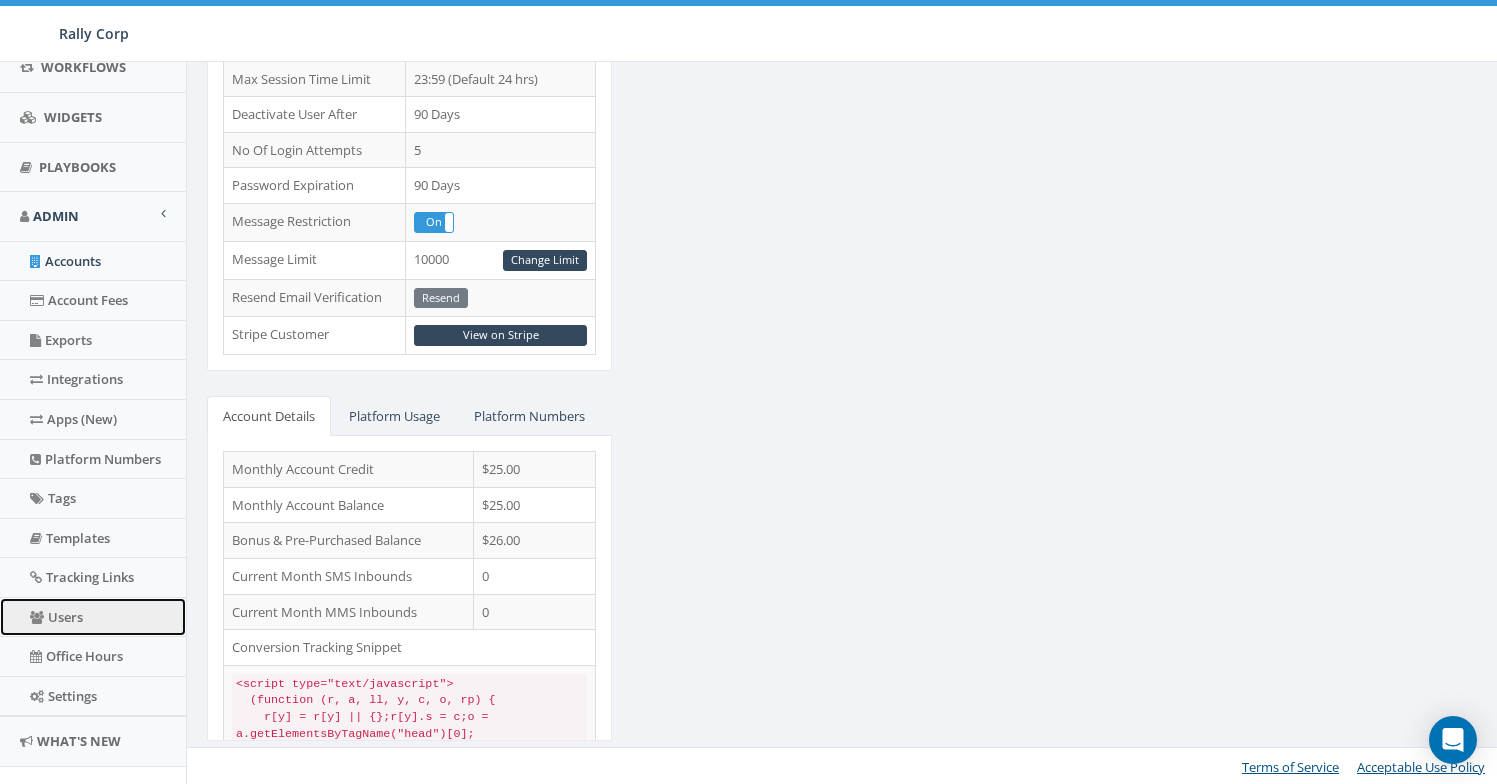 click on "Users" at bounding box center [93, 617] 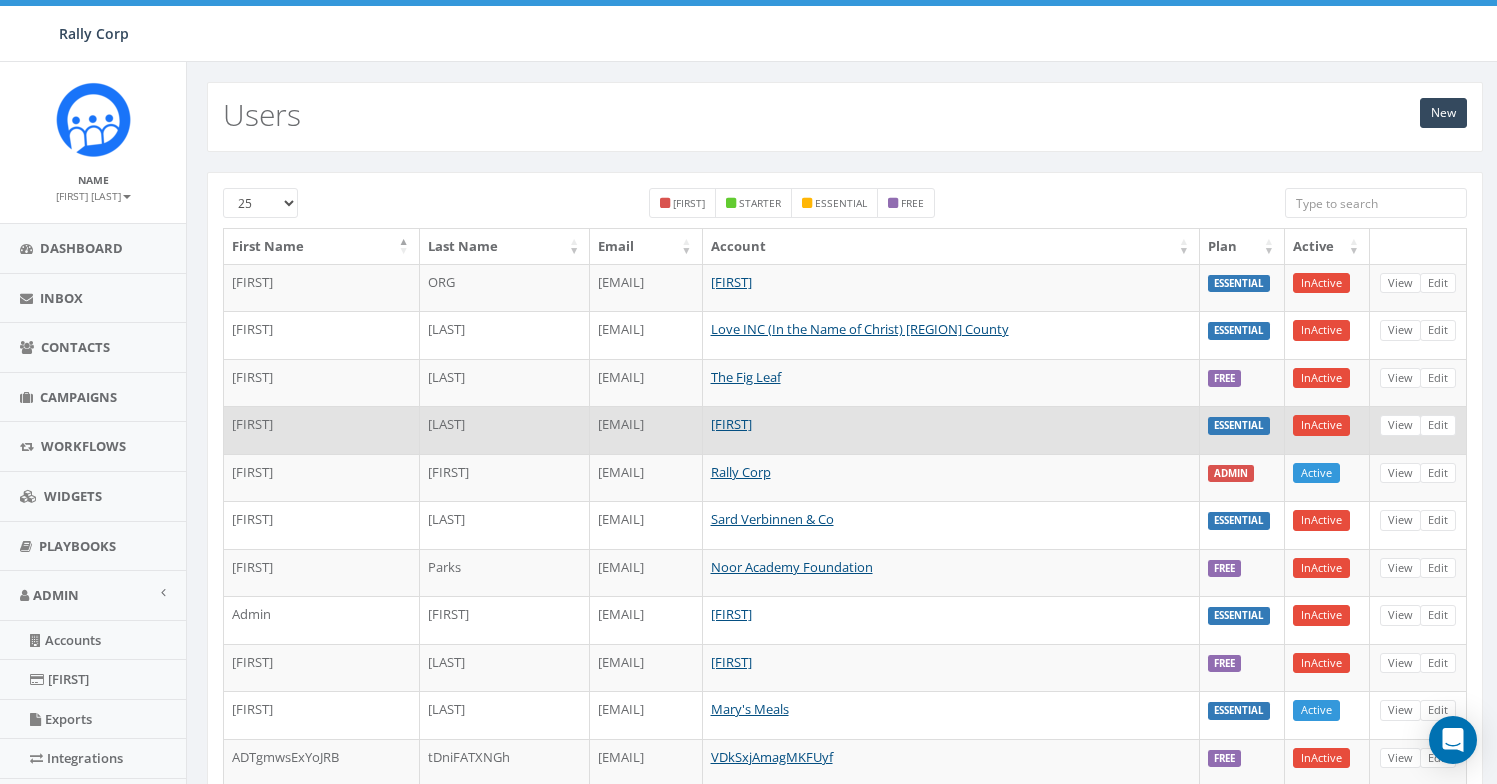 scroll, scrollTop: 0, scrollLeft: 0, axis: both 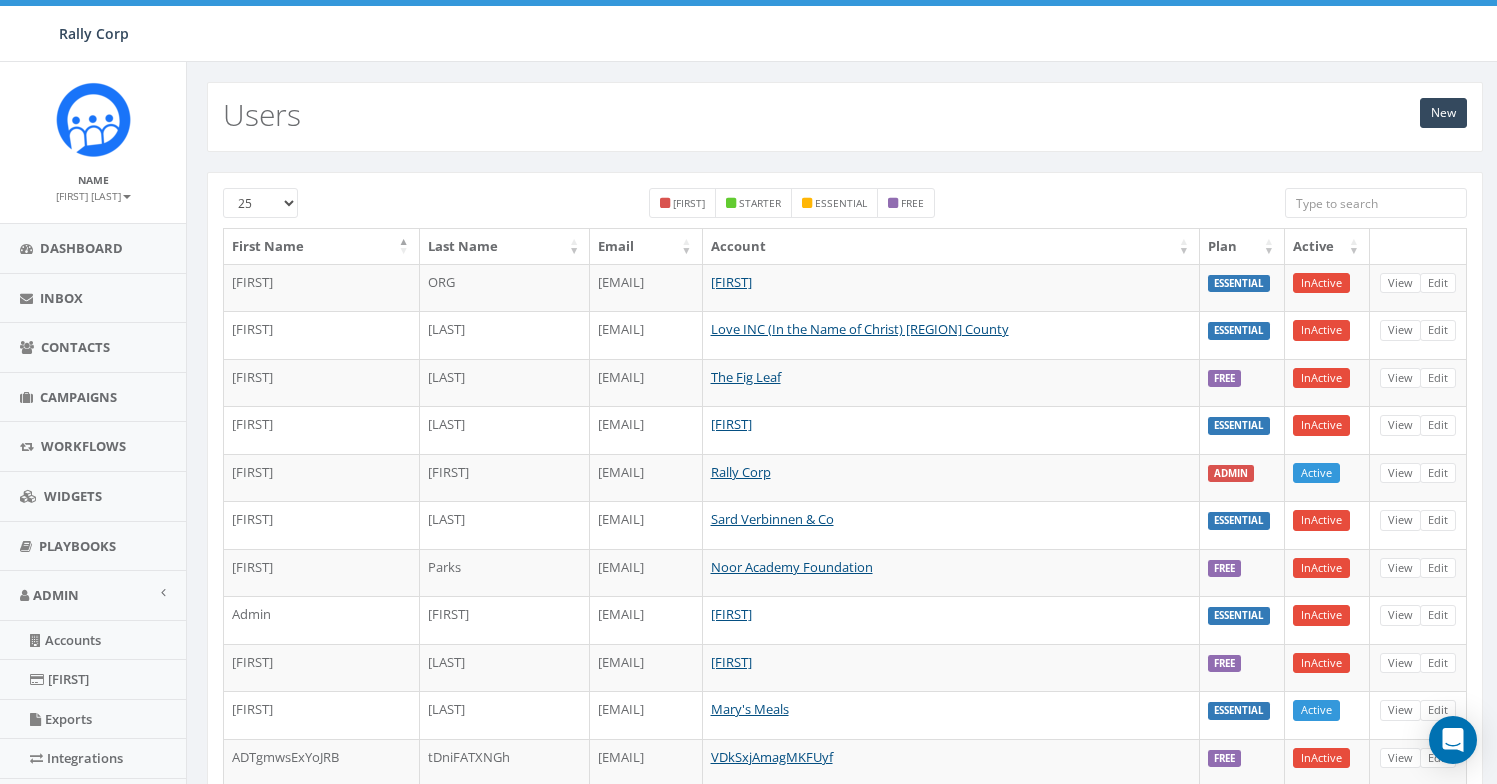 click at bounding box center [1376, 203] 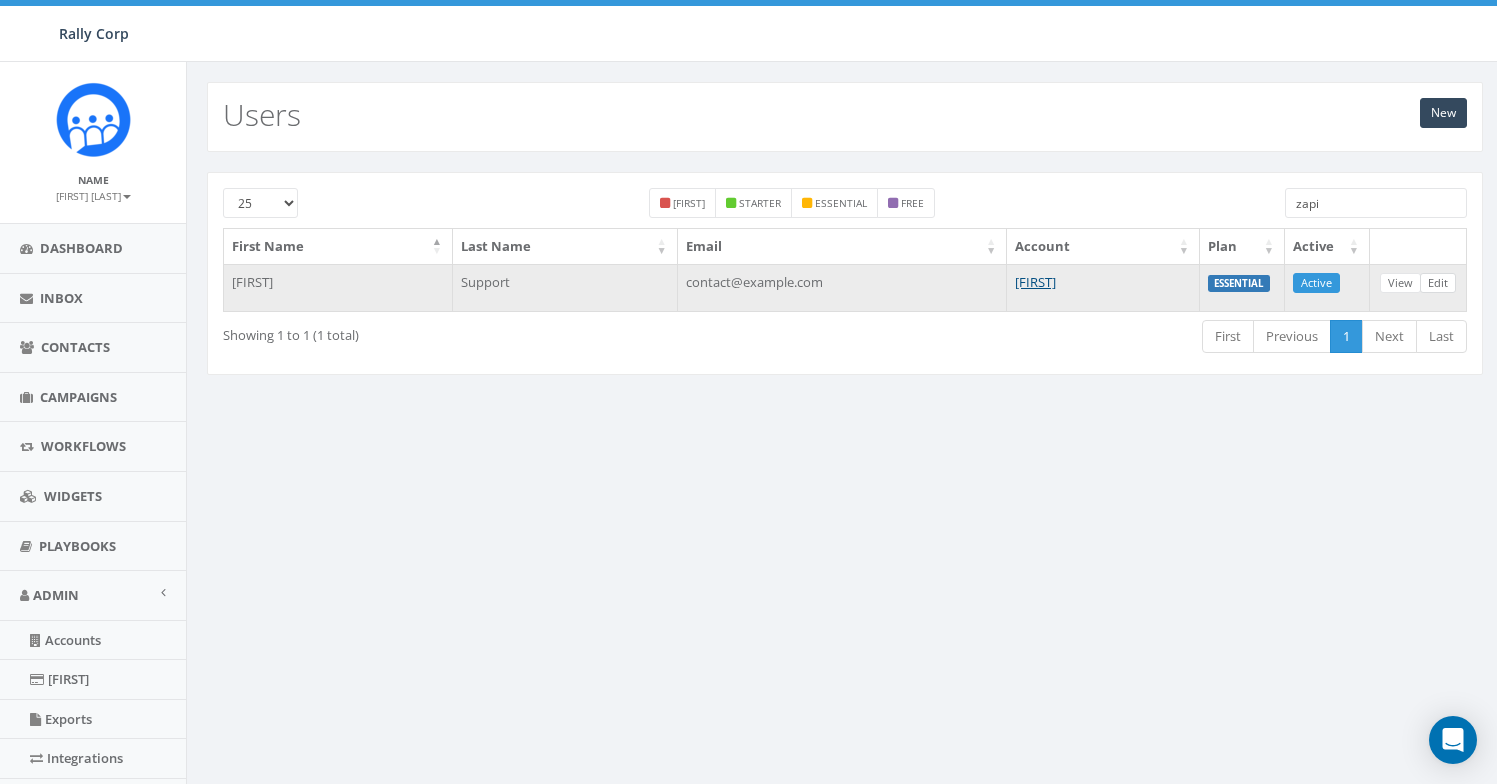 type on "zapi" 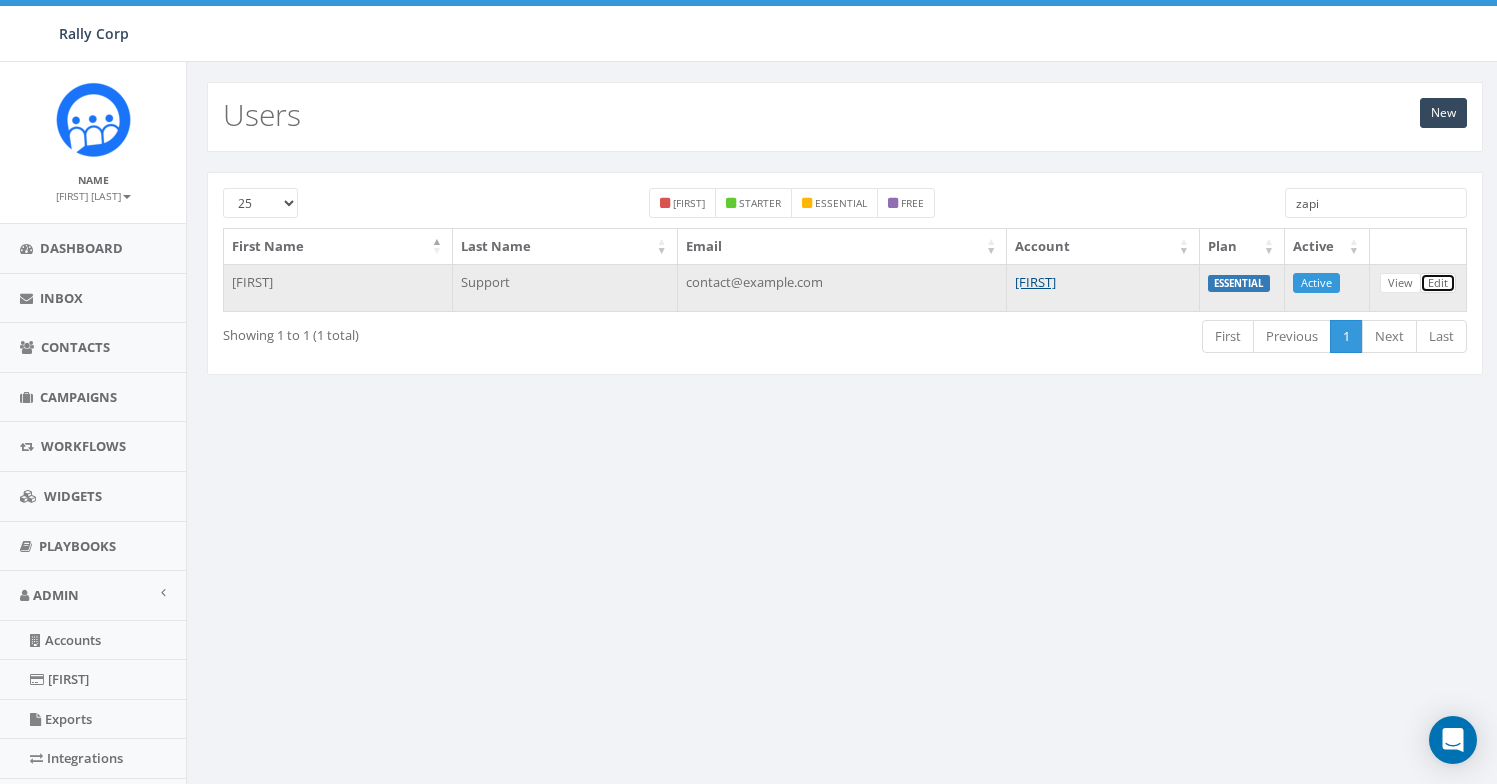 click on "Edit" at bounding box center [1438, 283] 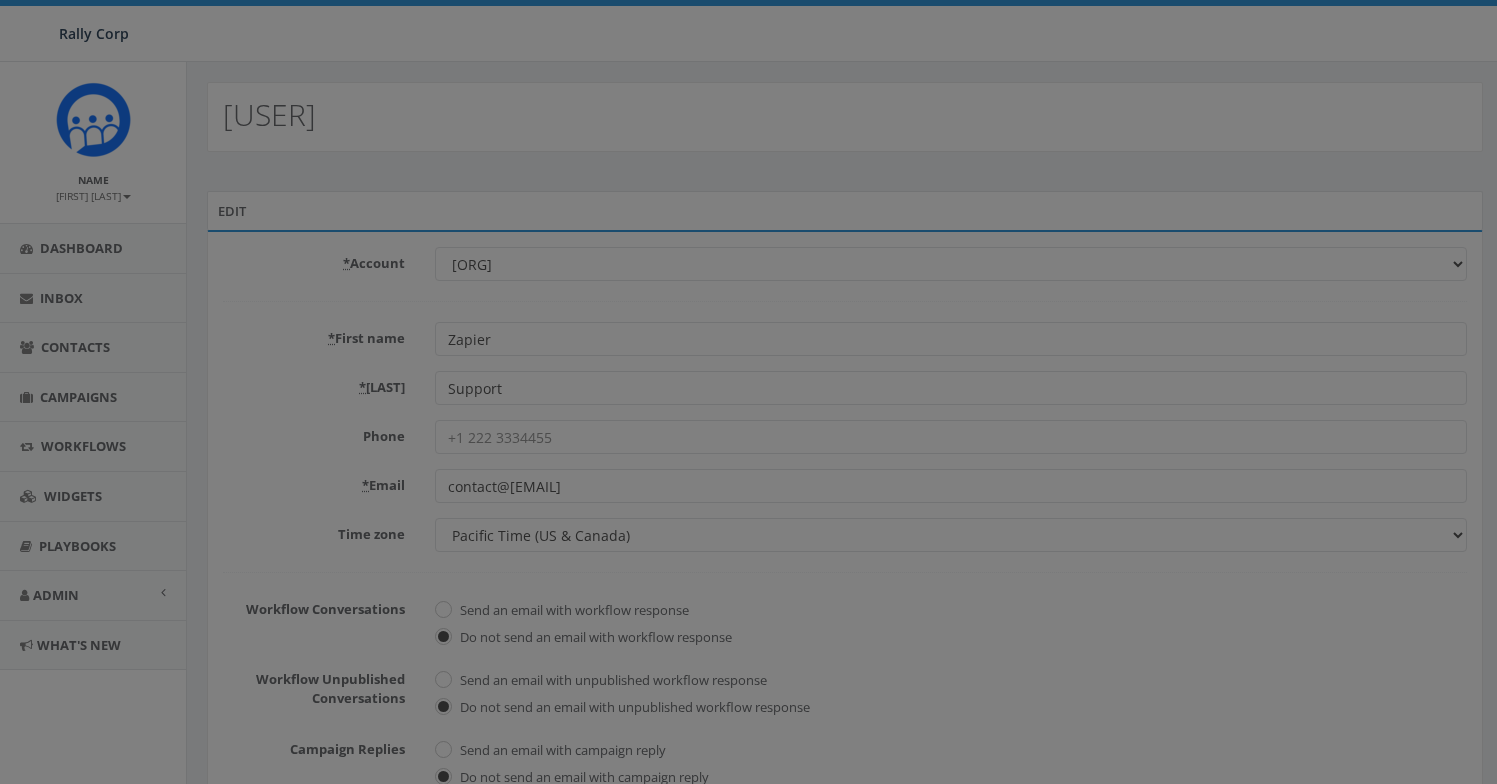 scroll, scrollTop: 0, scrollLeft: 0, axis: both 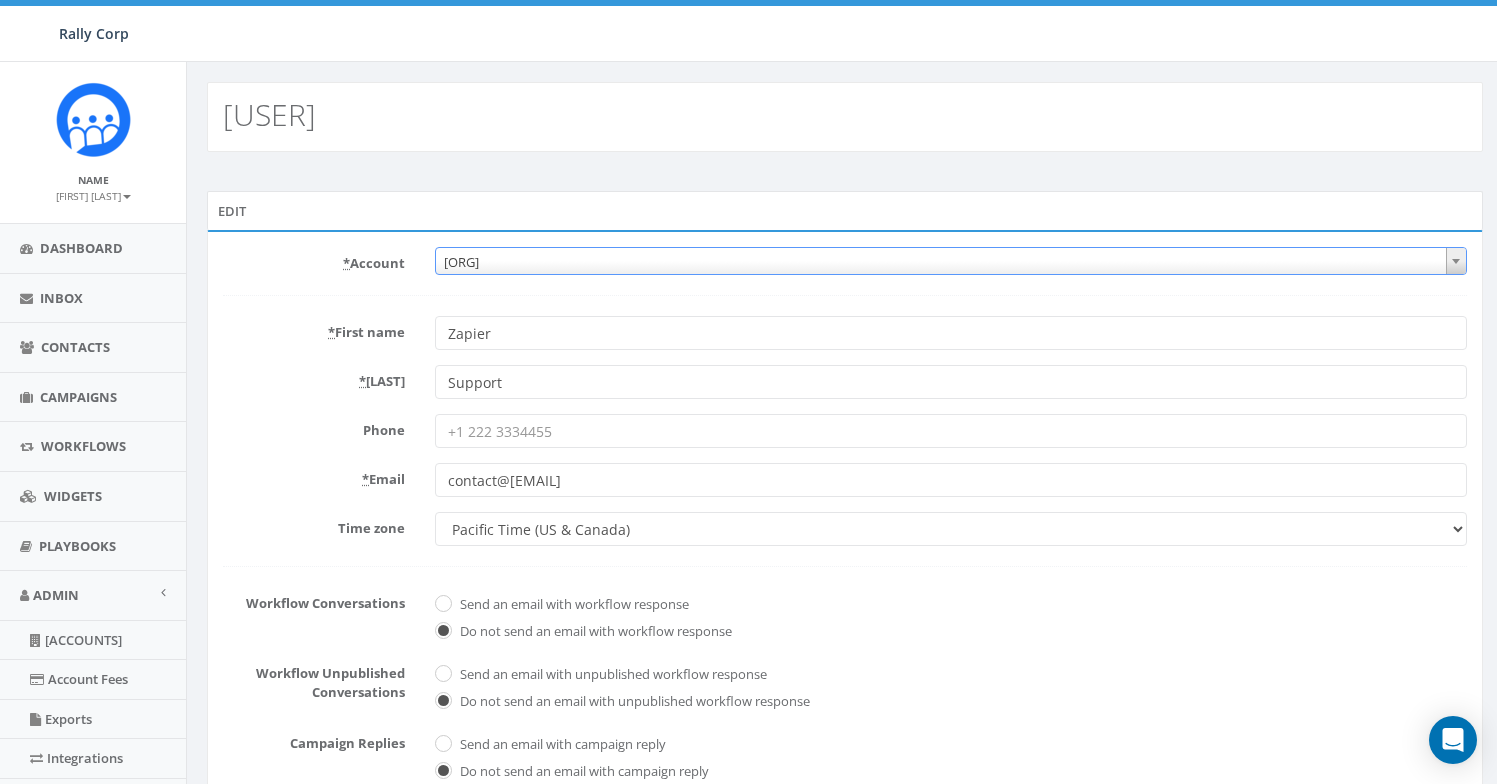 click on "Development Test 2" at bounding box center (951, 262) 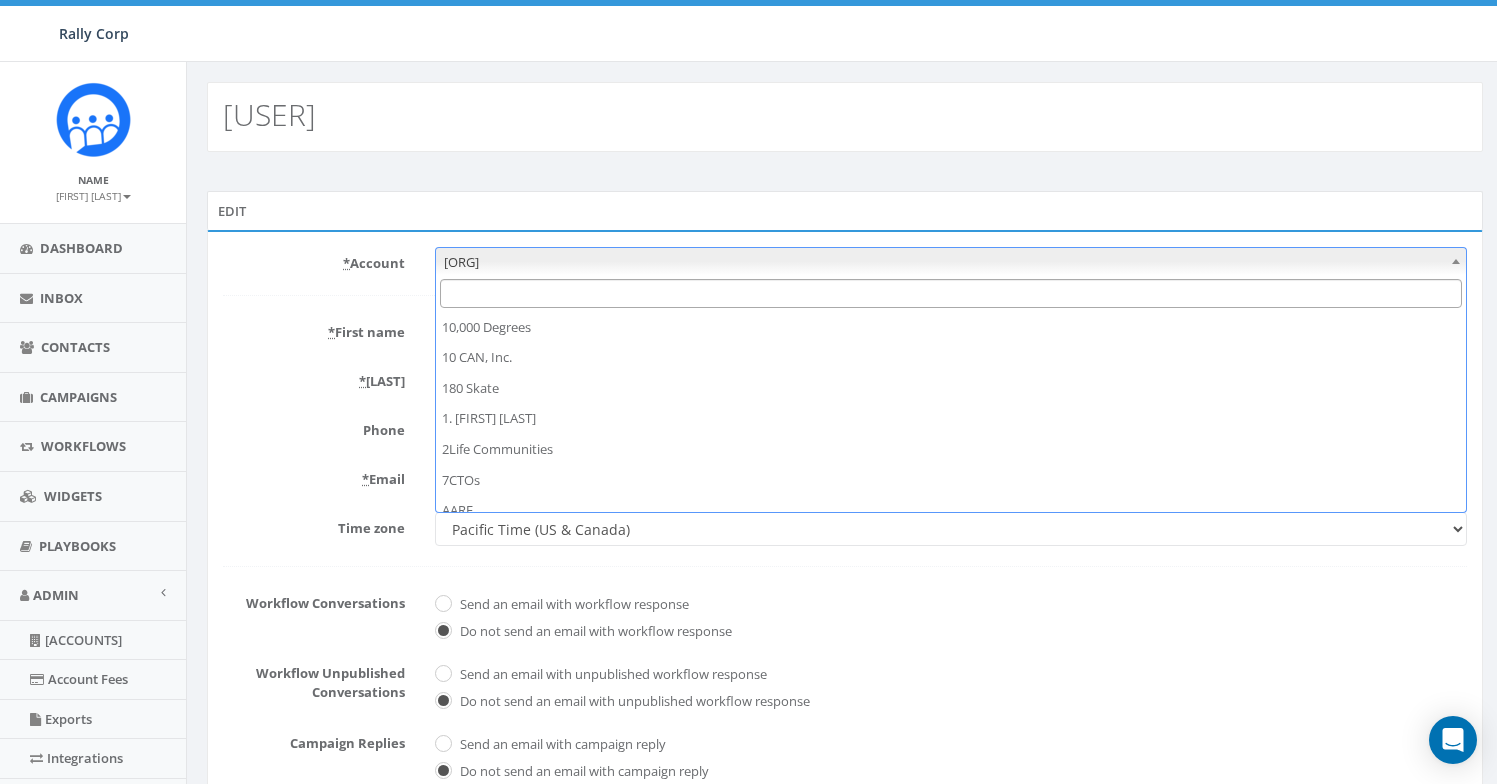 scroll, scrollTop: 7122, scrollLeft: 0, axis: vertical 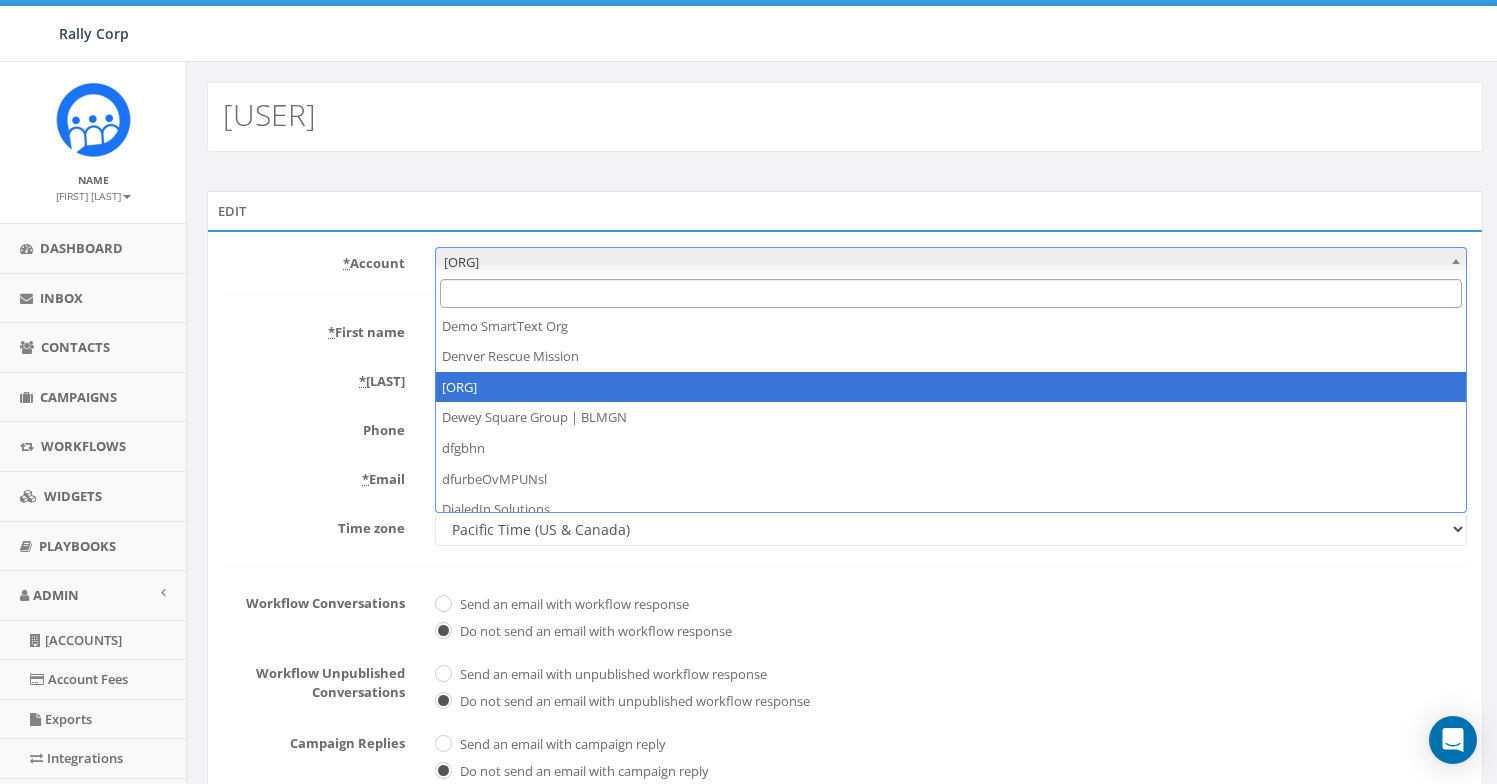 click at bounding box center (951, 293) 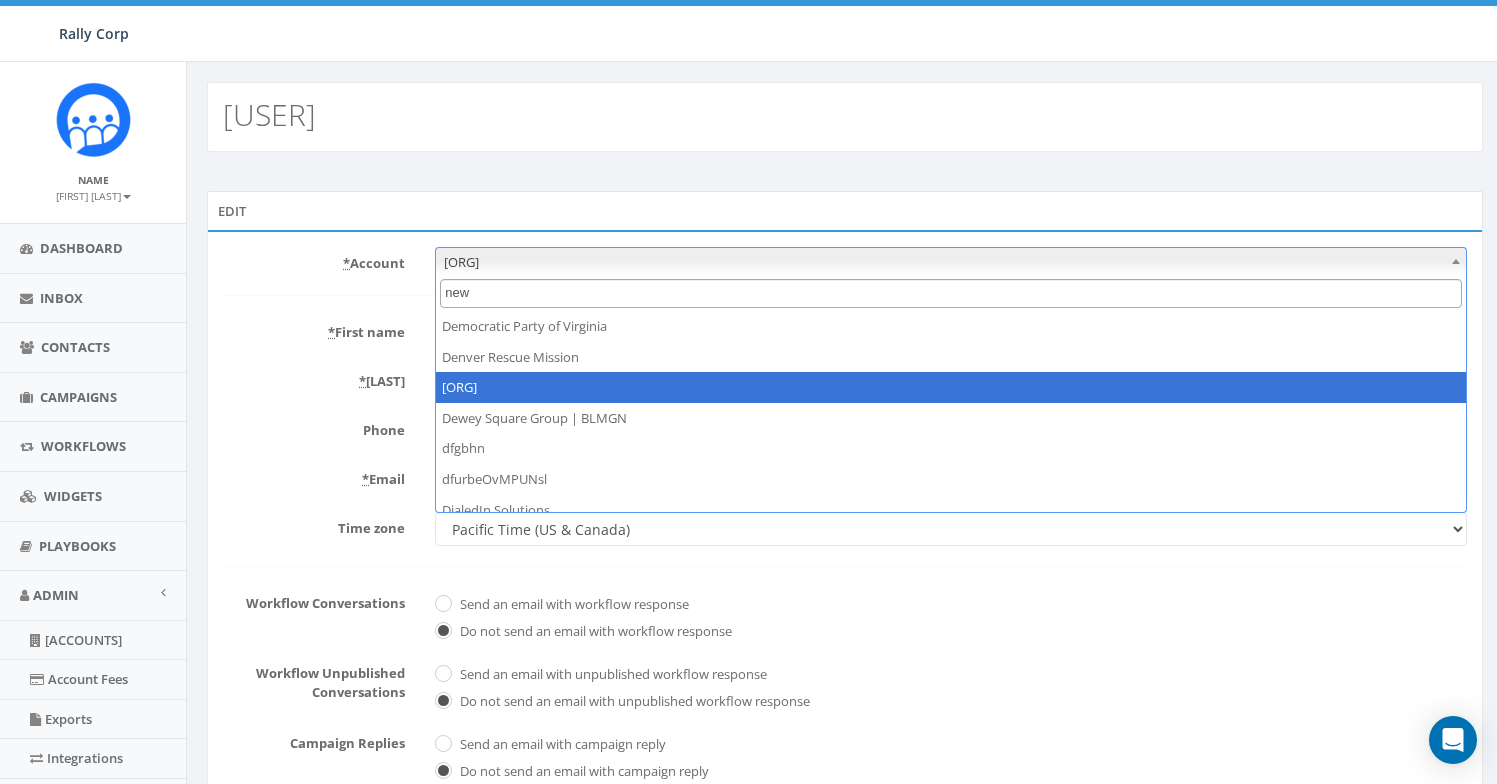 scroll, scrollTop: 0, scrollLeft: 0, axis: both 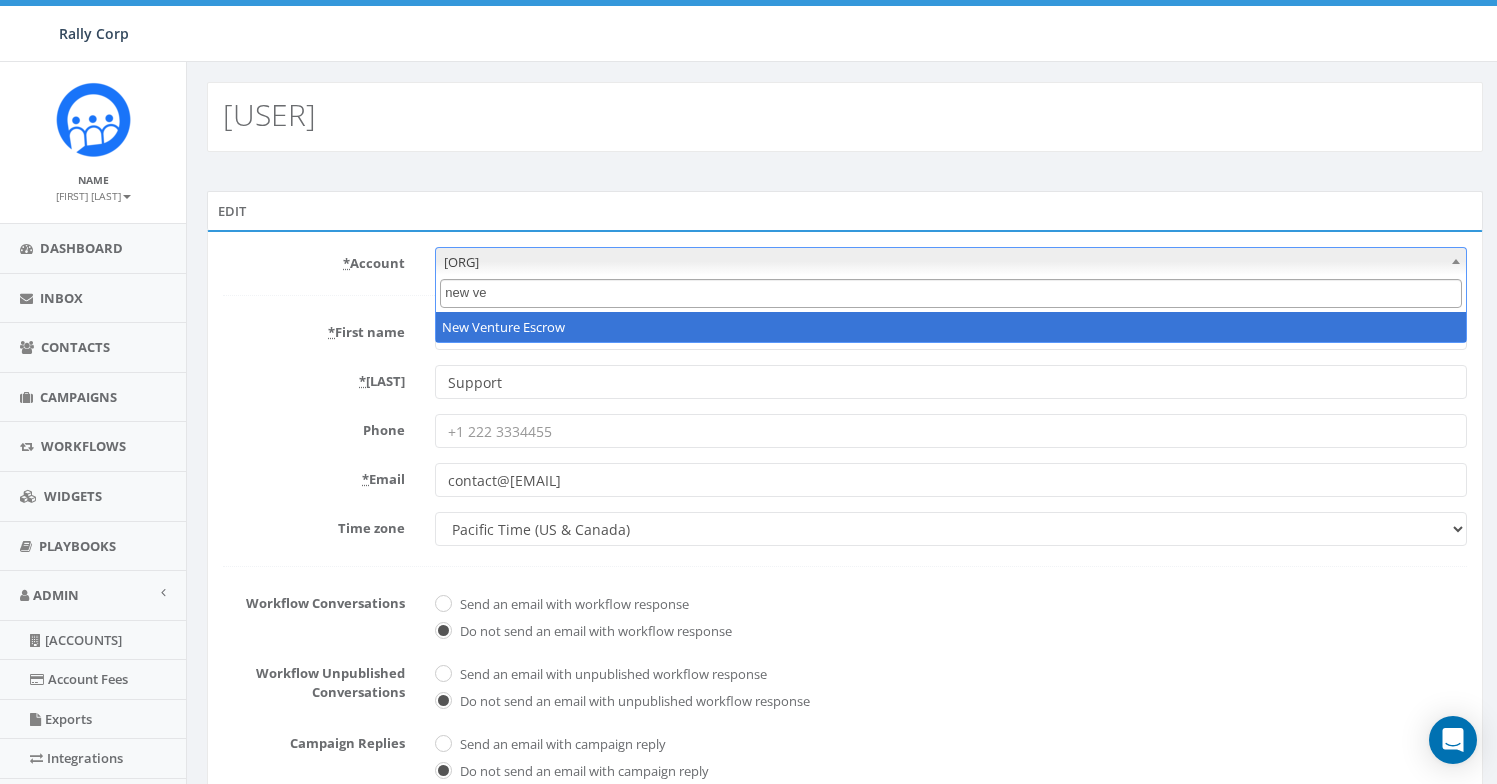 type on "new ve" 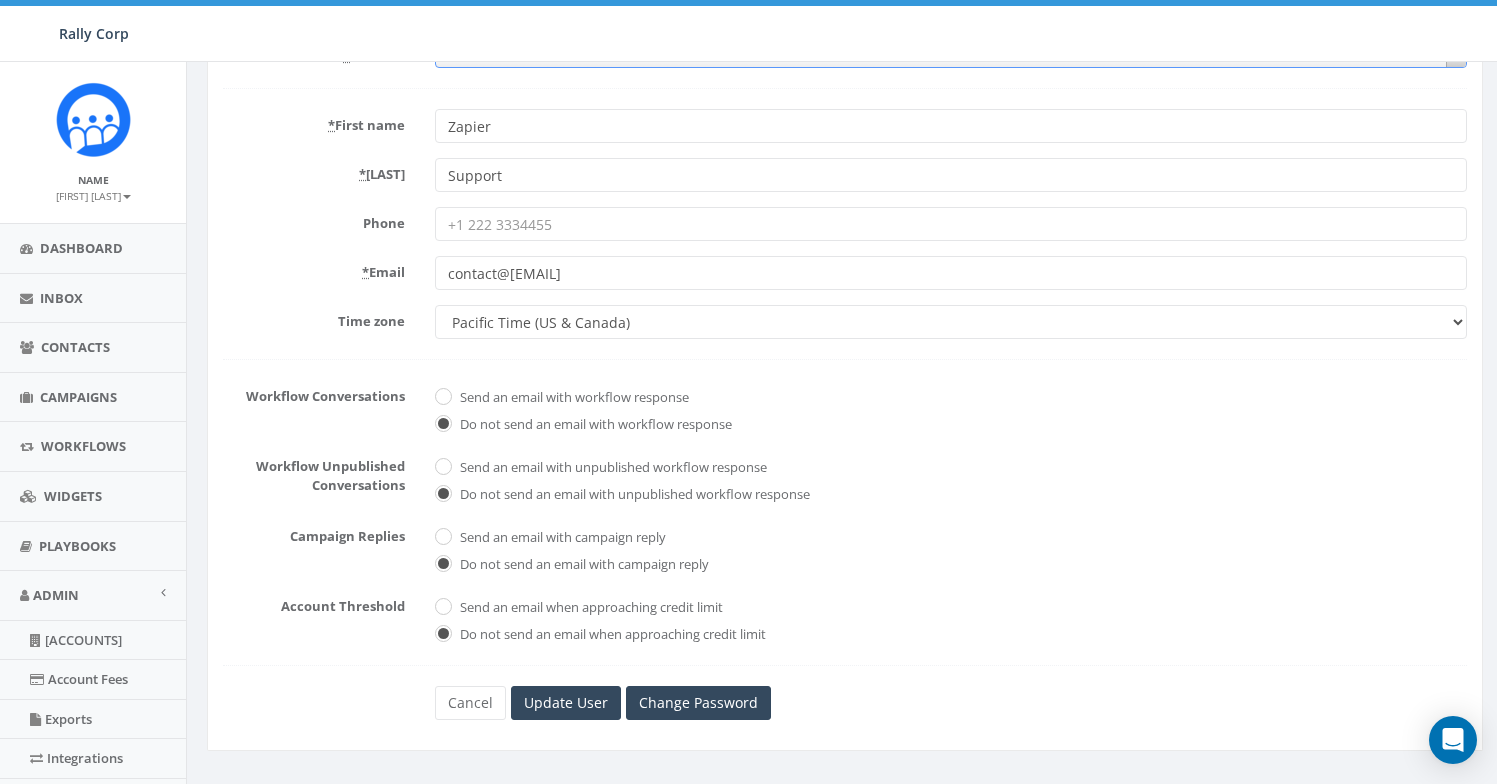 scroll, scrollTop: 418, scrollLeft: 0, axis: vertical 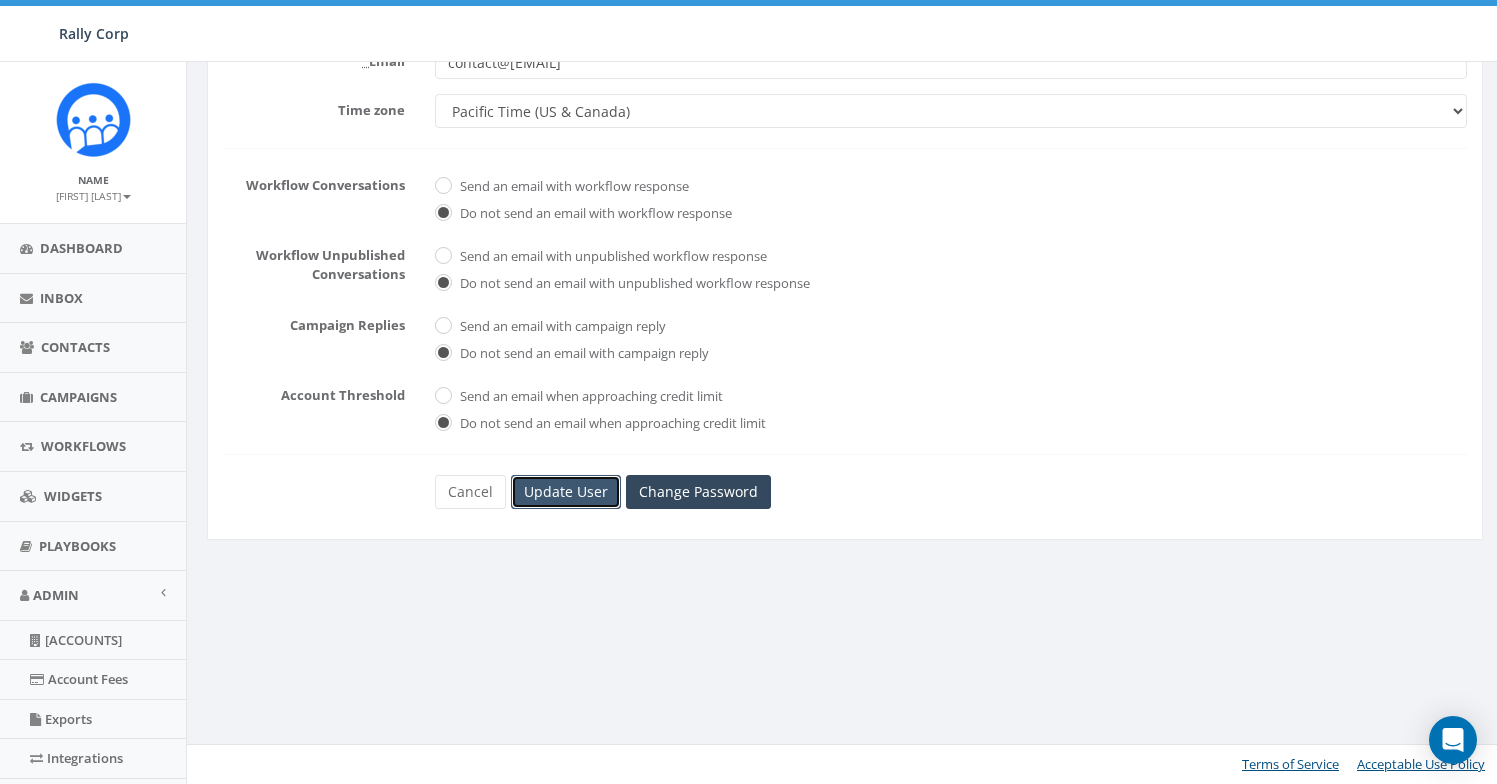 click on "Update User" at bounding box center [566, 492] 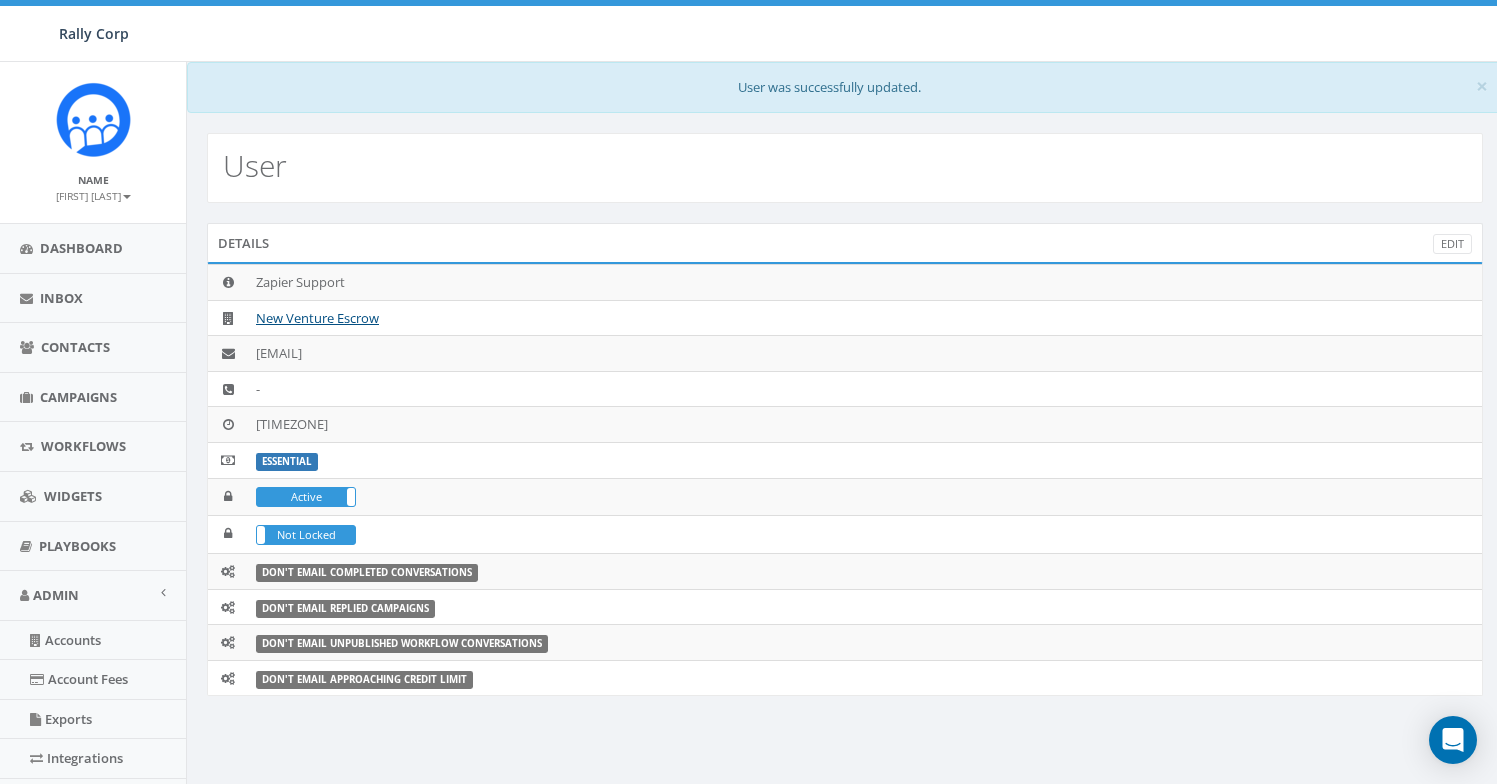 scroll, scrollTop: 0, scrollLeft: 0, axis: both 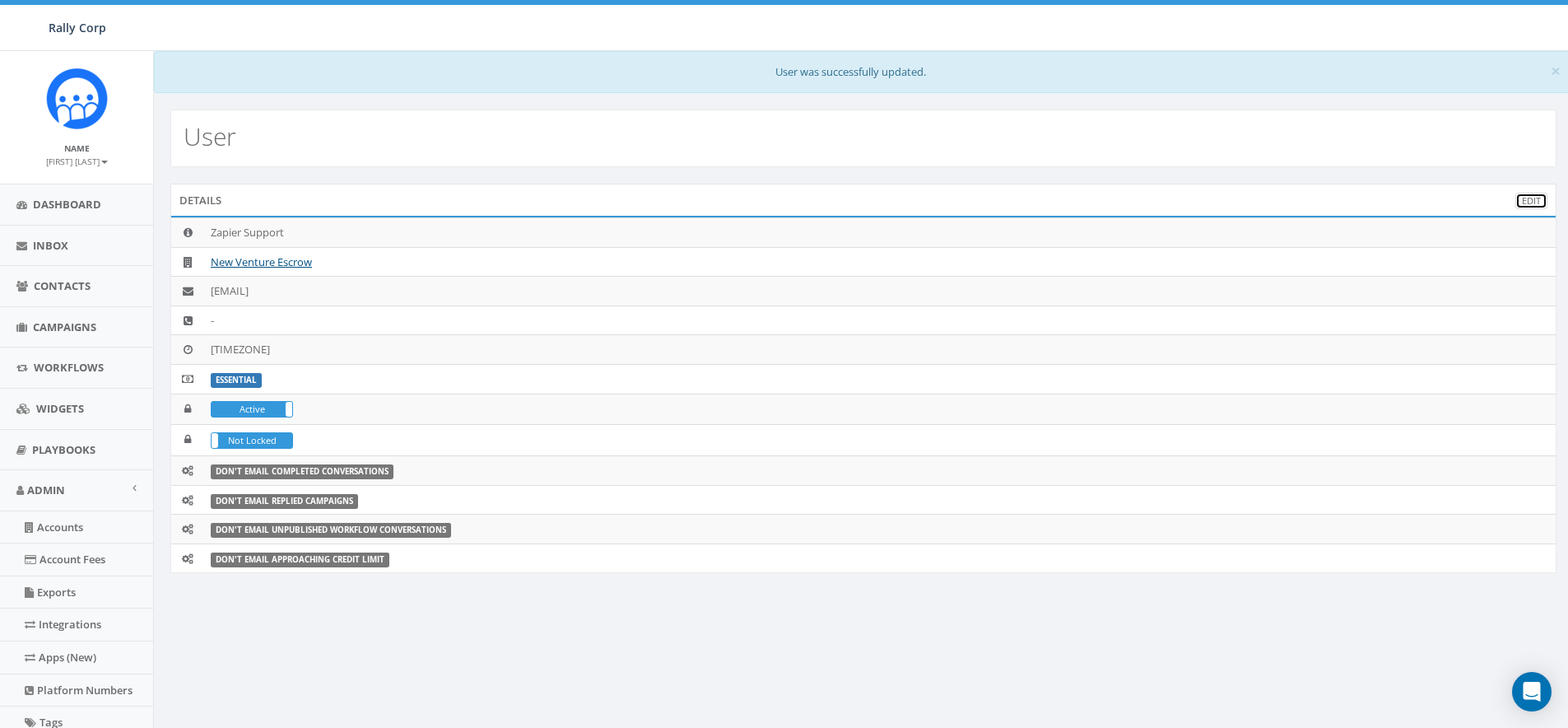 click on "Edit" at bounding box center [1531, 201] 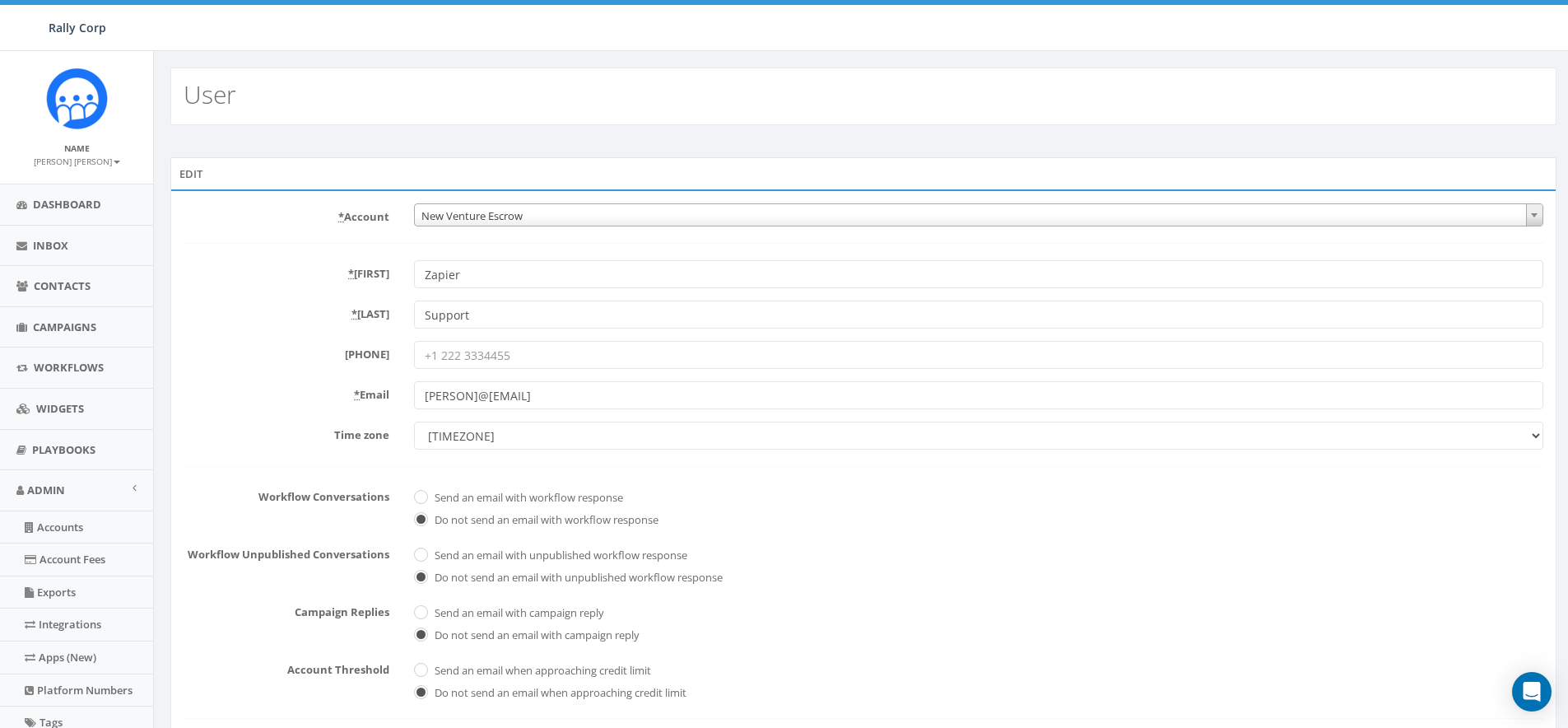scroll, scrollTop: 0, scrollLeft: 0, axis: both 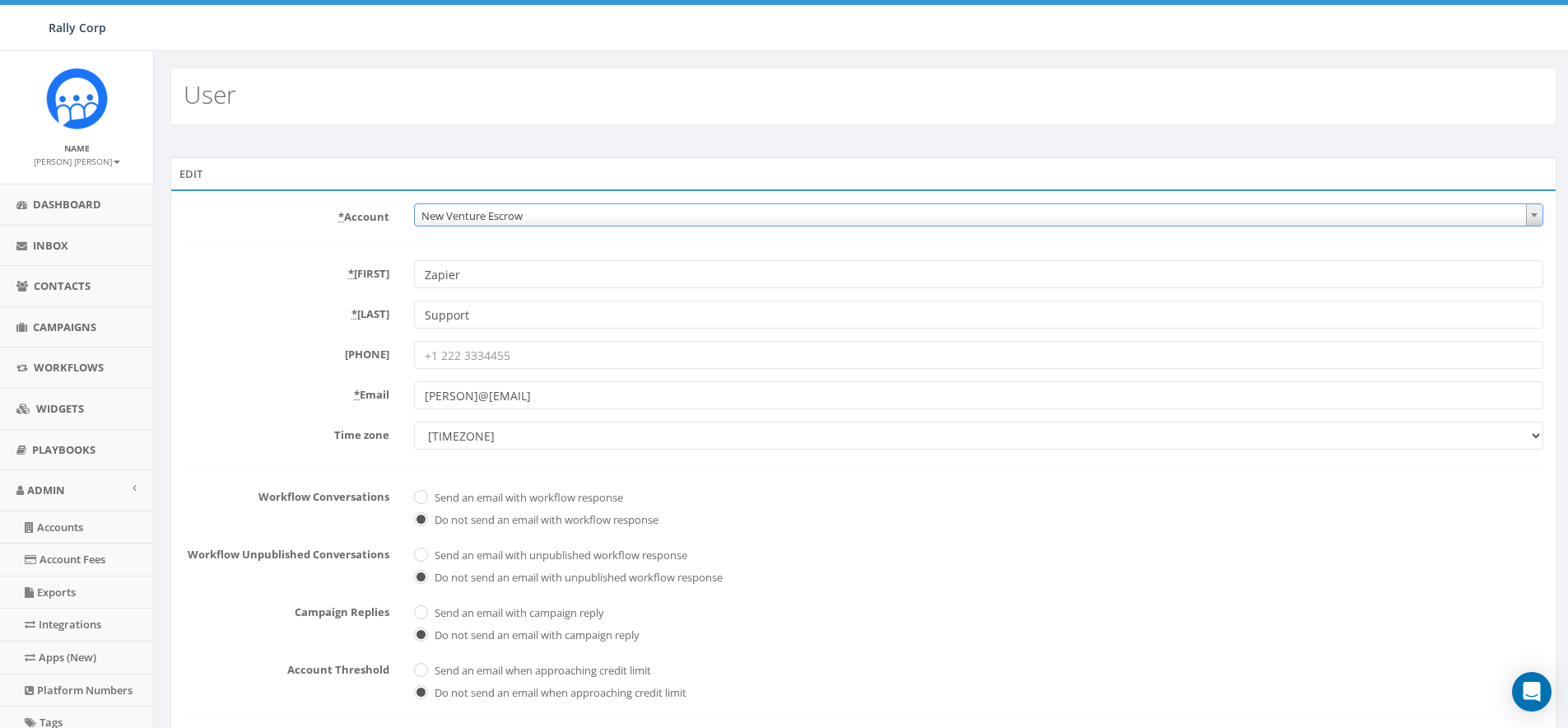 click on "New Venture Escrow" at bounding box center (979, 216) 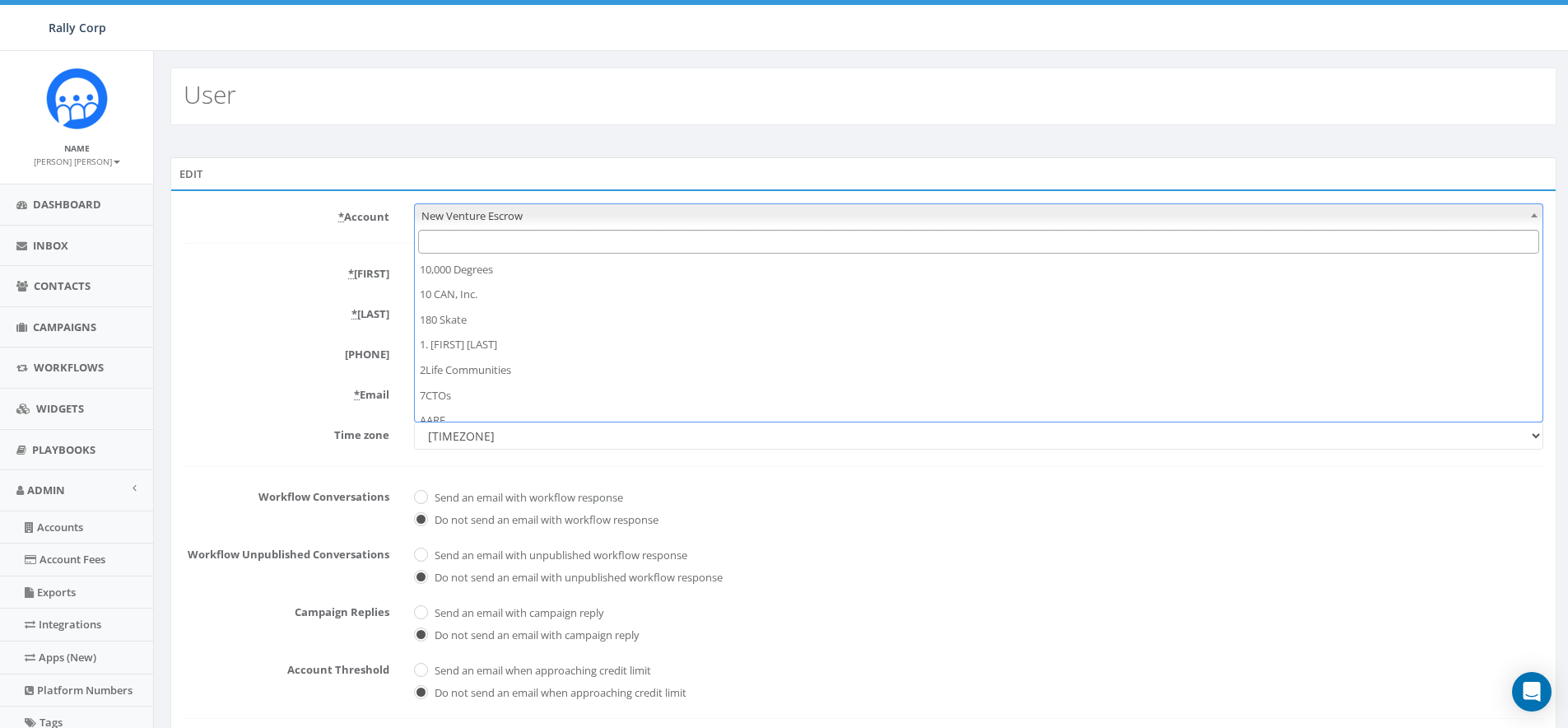 scroll, scrollTop: 14648, scrollLeft: 0, axis: vertical 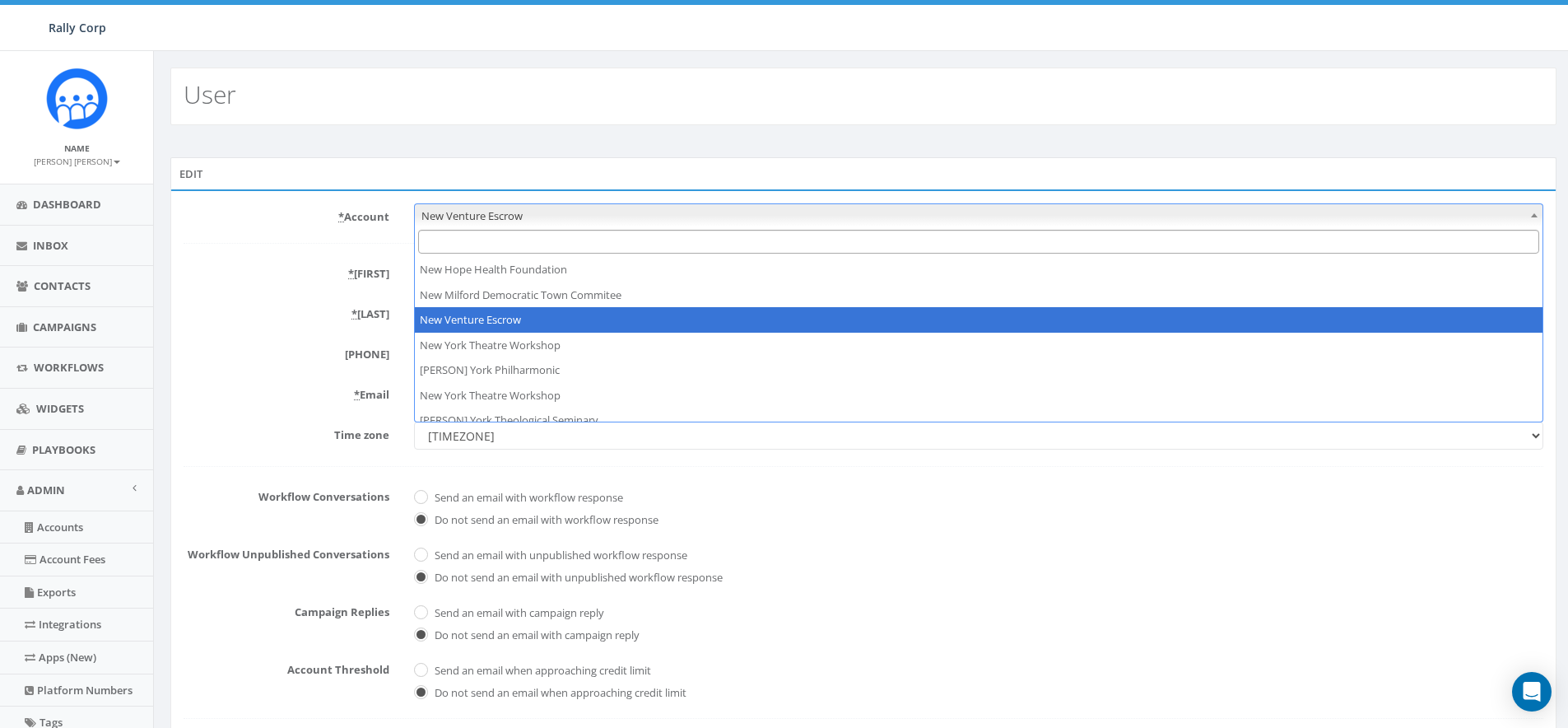 click at bounding box center (979, 241) 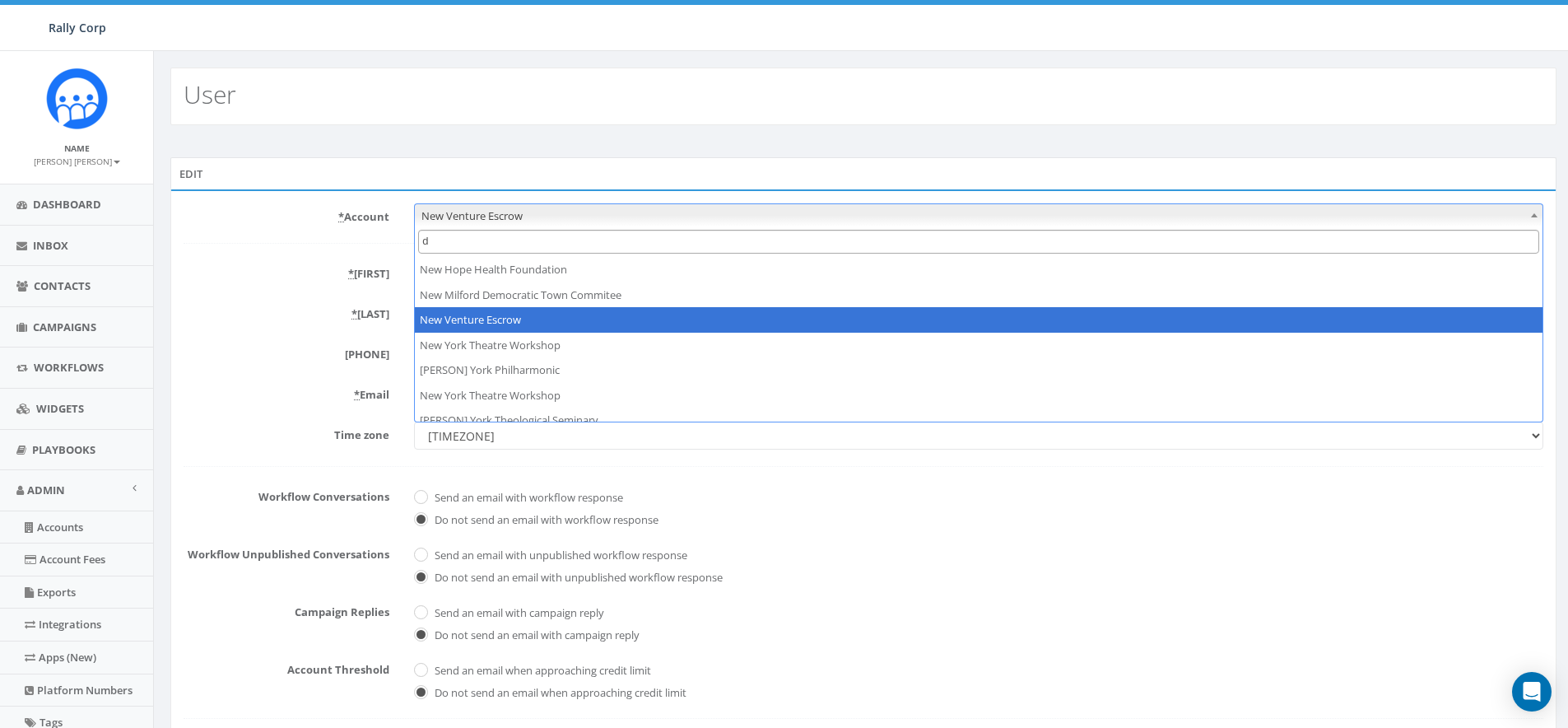 scroll, scrollTop: 0, scrollLeft: 0, axis: both 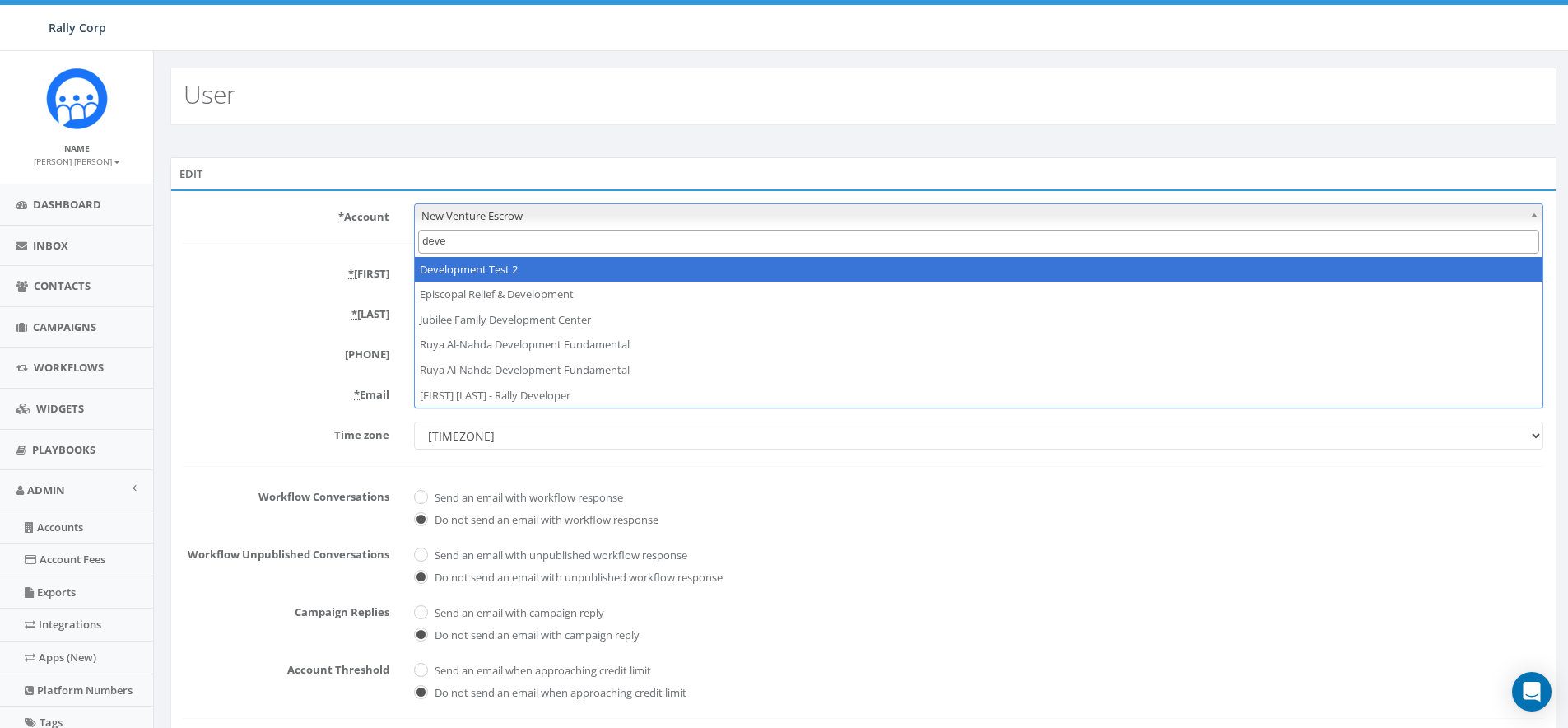 type on "deve" 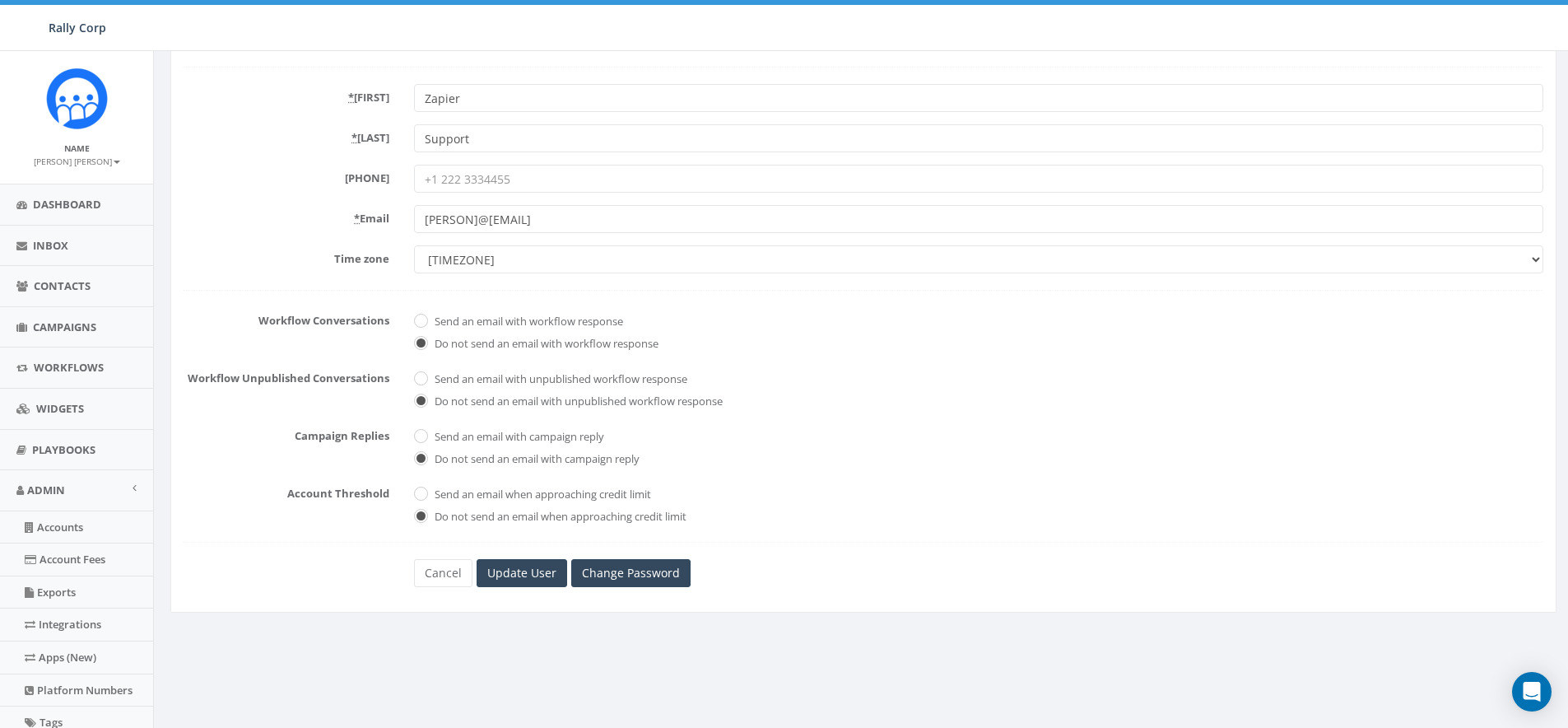 scroll, scrollTop: 262, scrollLeft: 0, axis: vertical 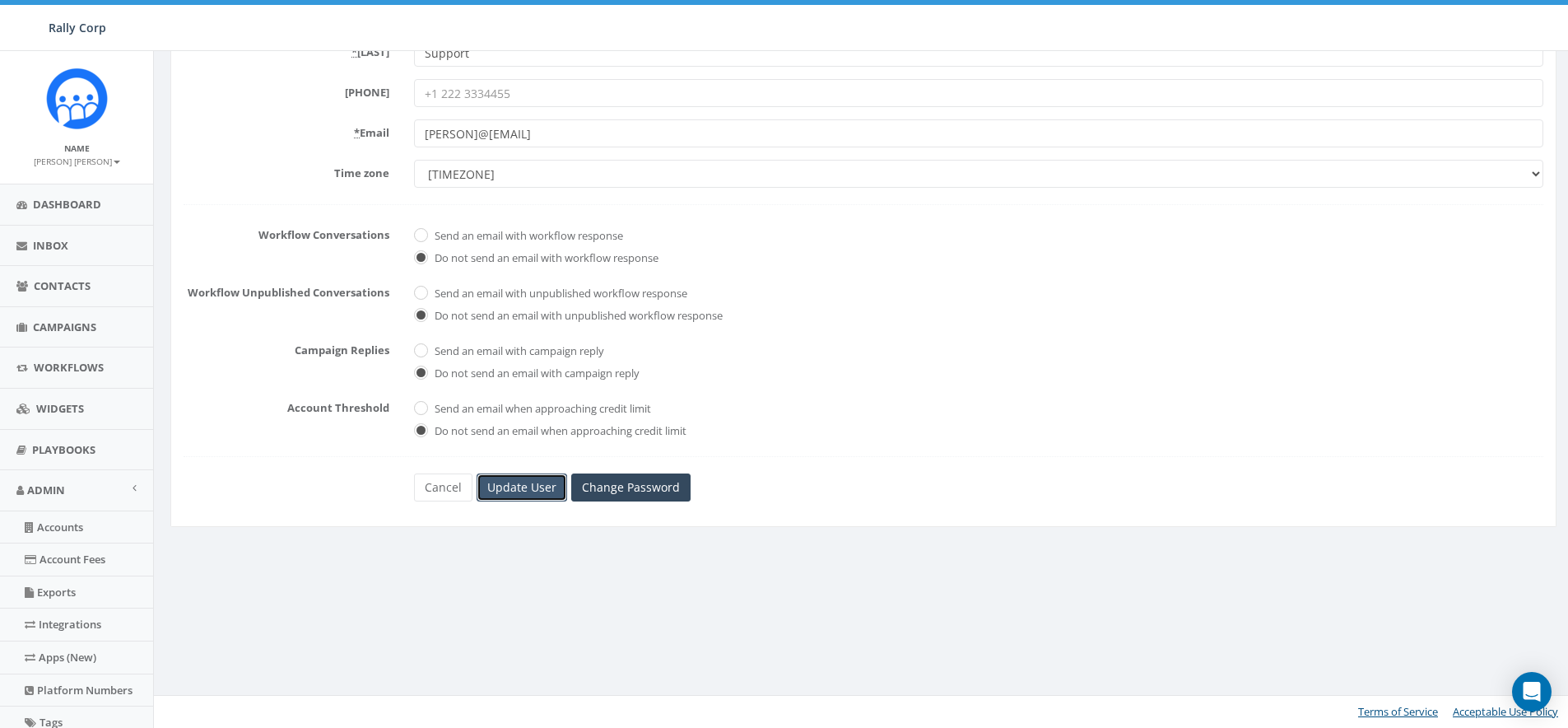 click on "Update User" at bounding box center (522, 488) 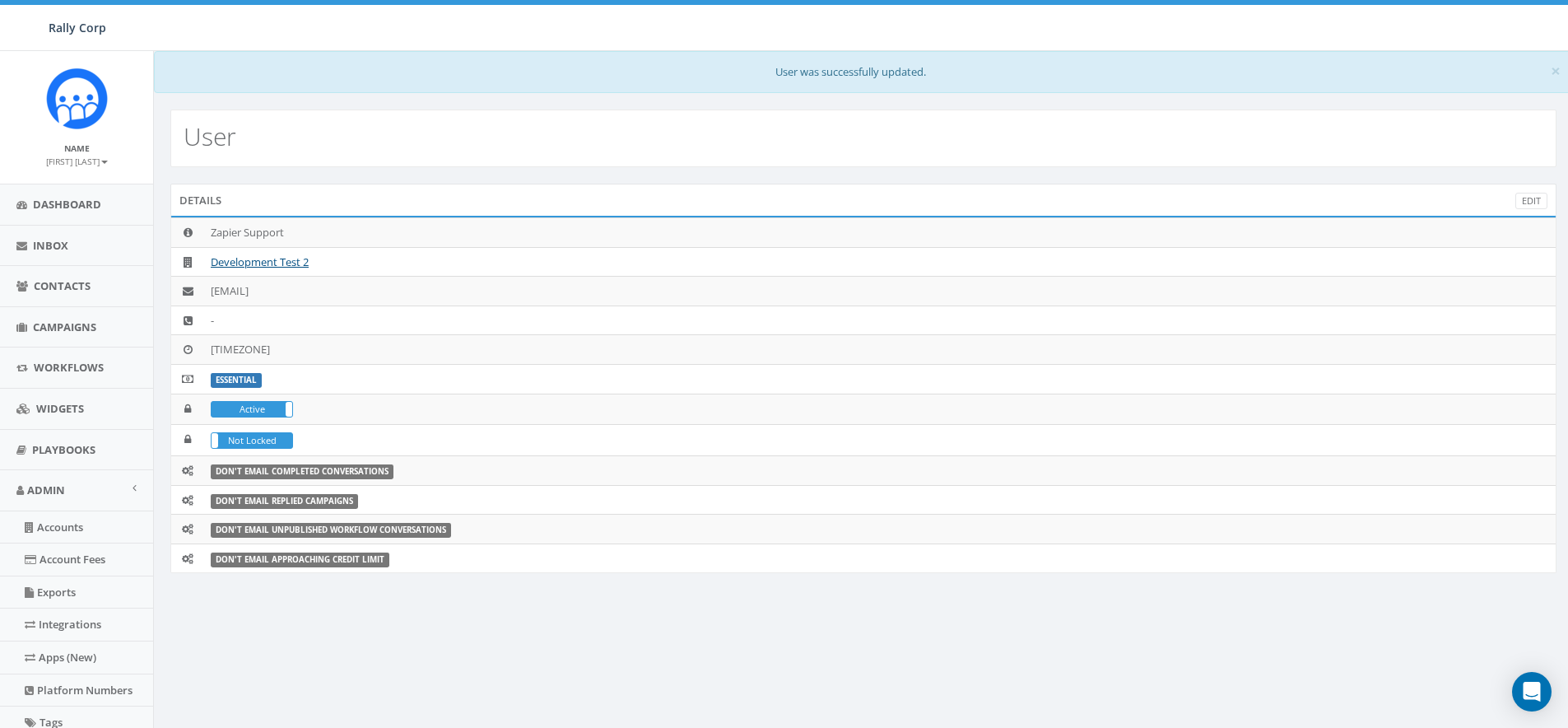 scroll, scrollTop: 0, scrollLeft: 0, axis: both 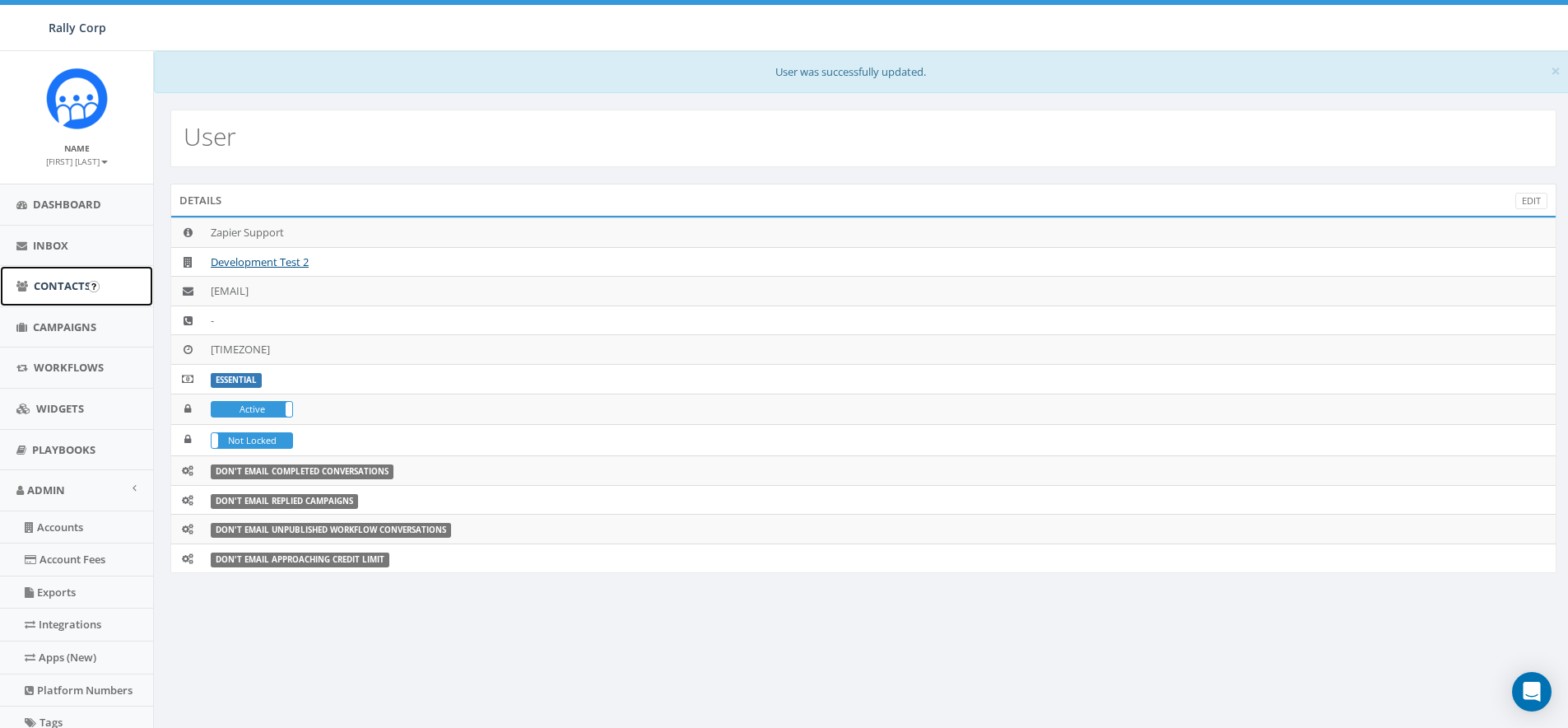 click on "Contacts" at bounding box center [77, 286] 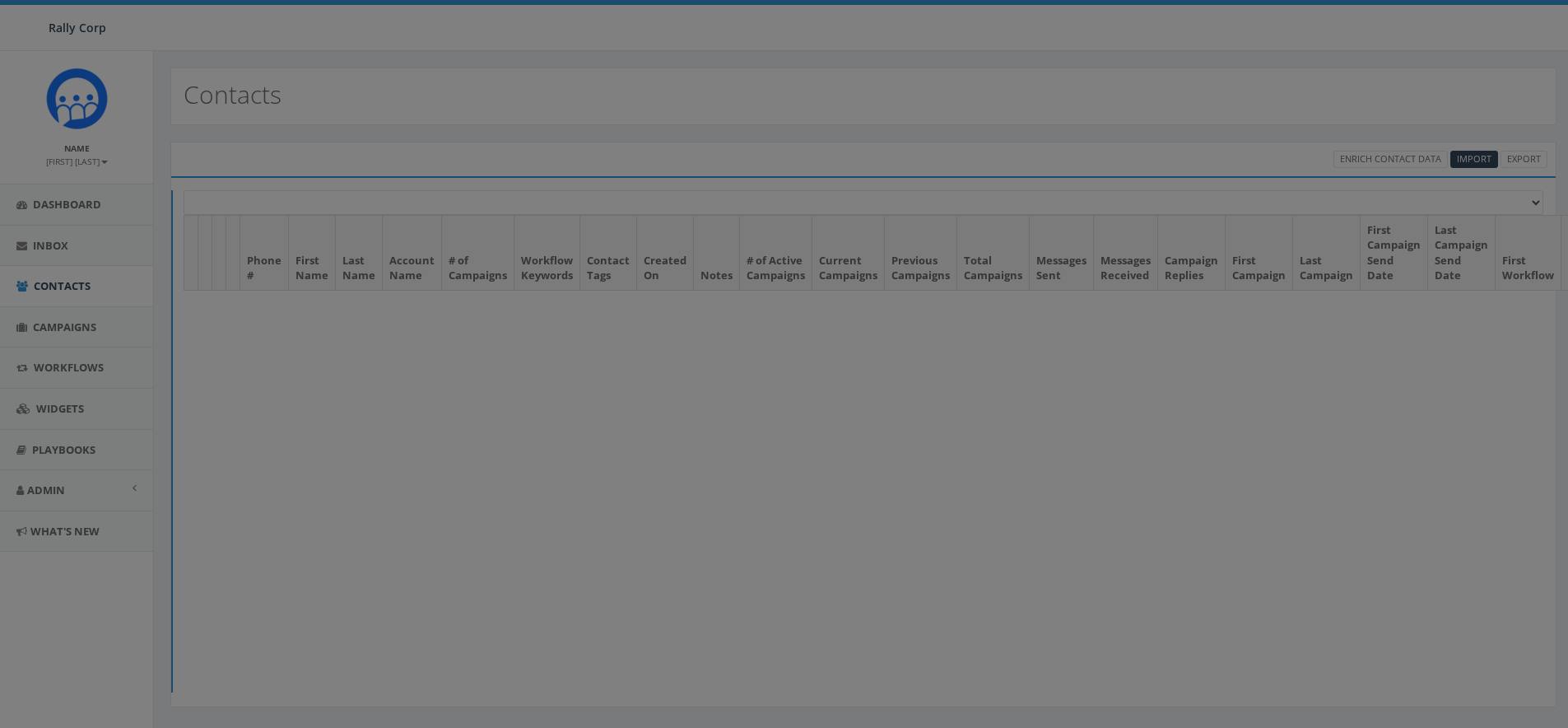 scroll, scrollTop: 0, scrollLeft: 0, axis: both 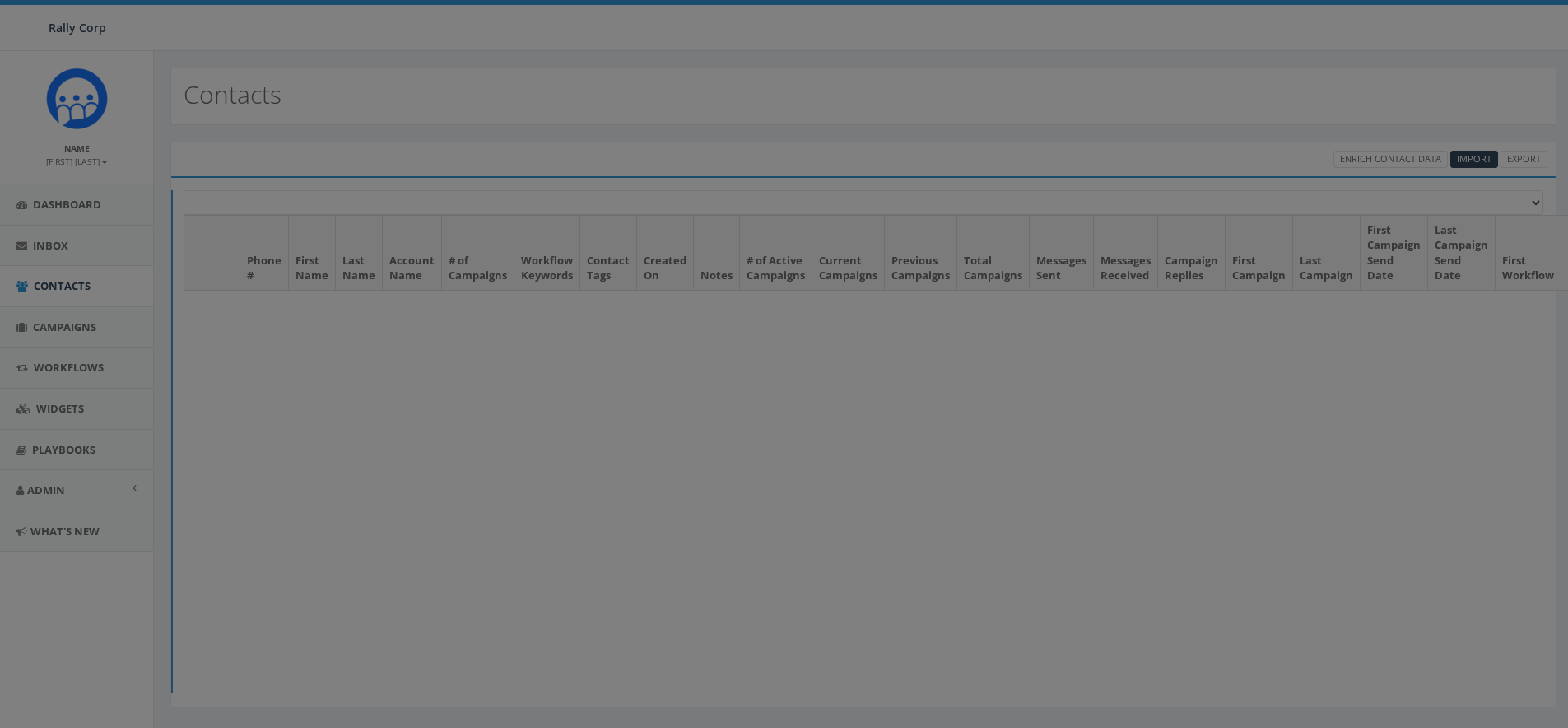 select 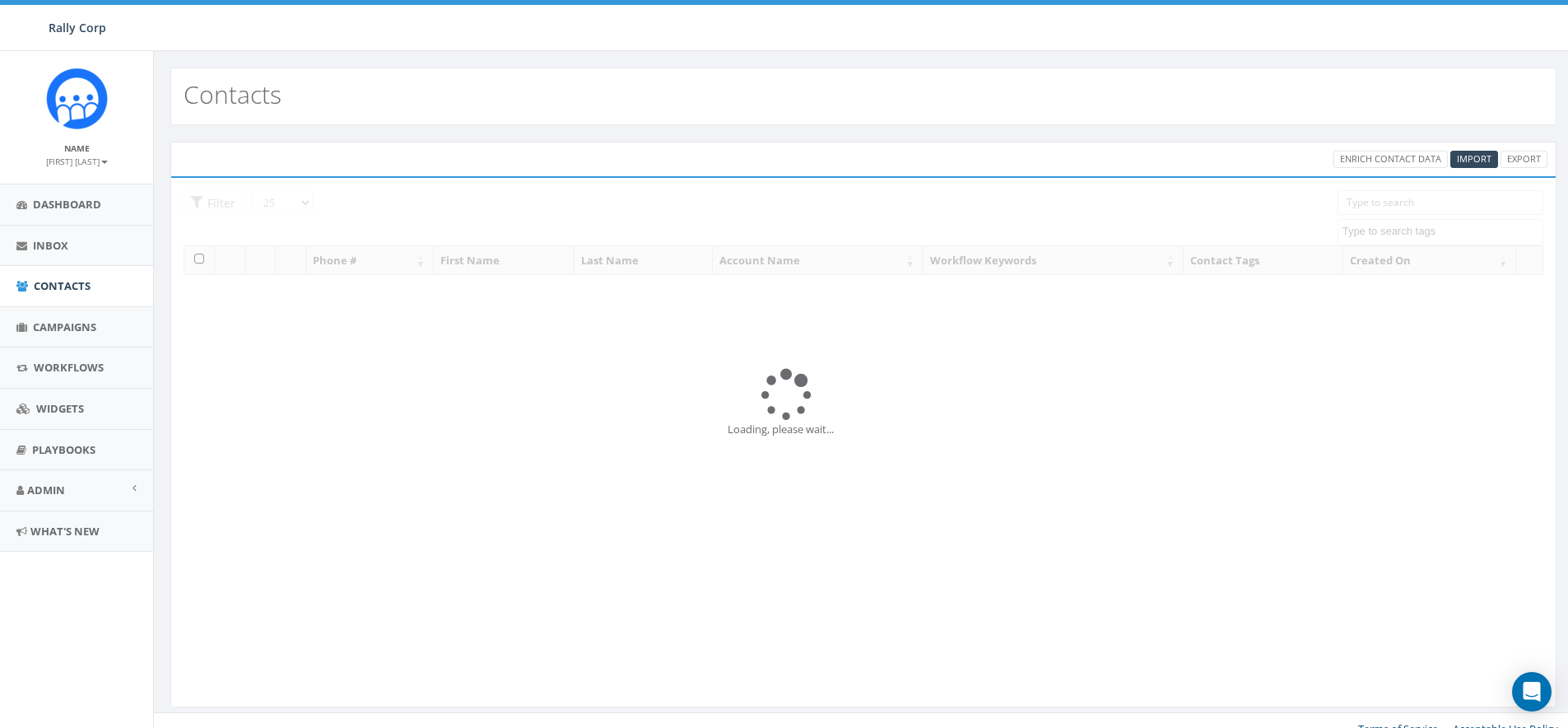 scroll, scrollTop: 0, scrollLeft: 0, axis: both 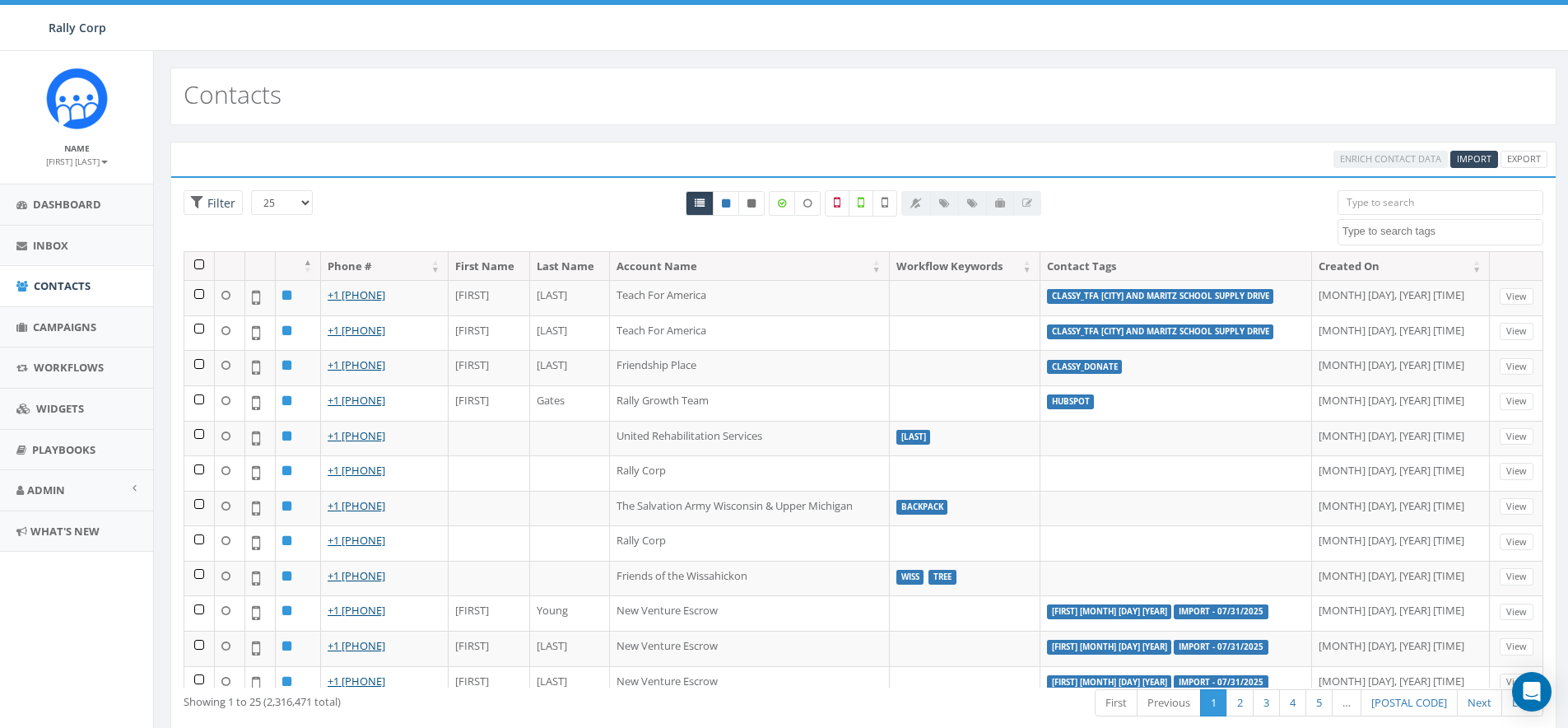 click at bounding box center (1440, 203) 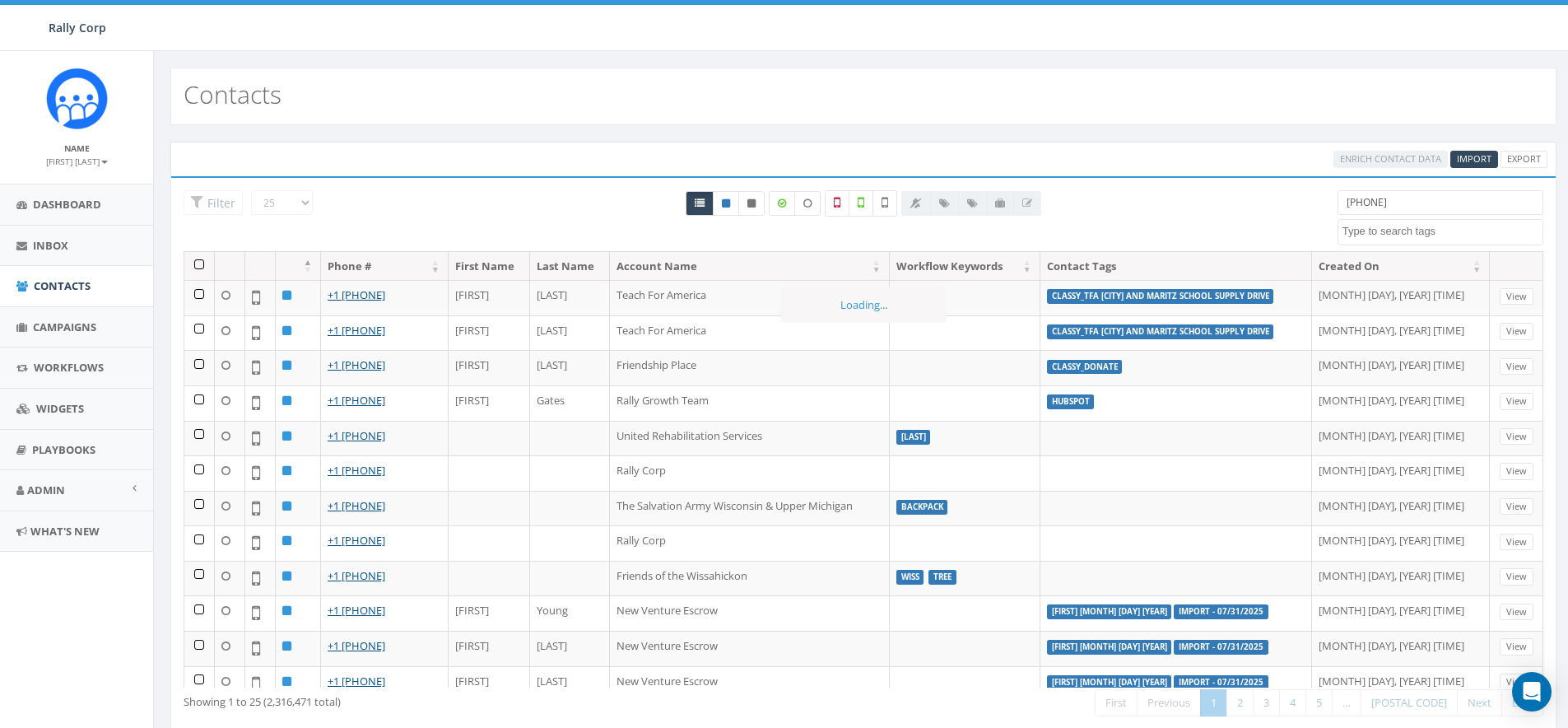 type on "9492436455" 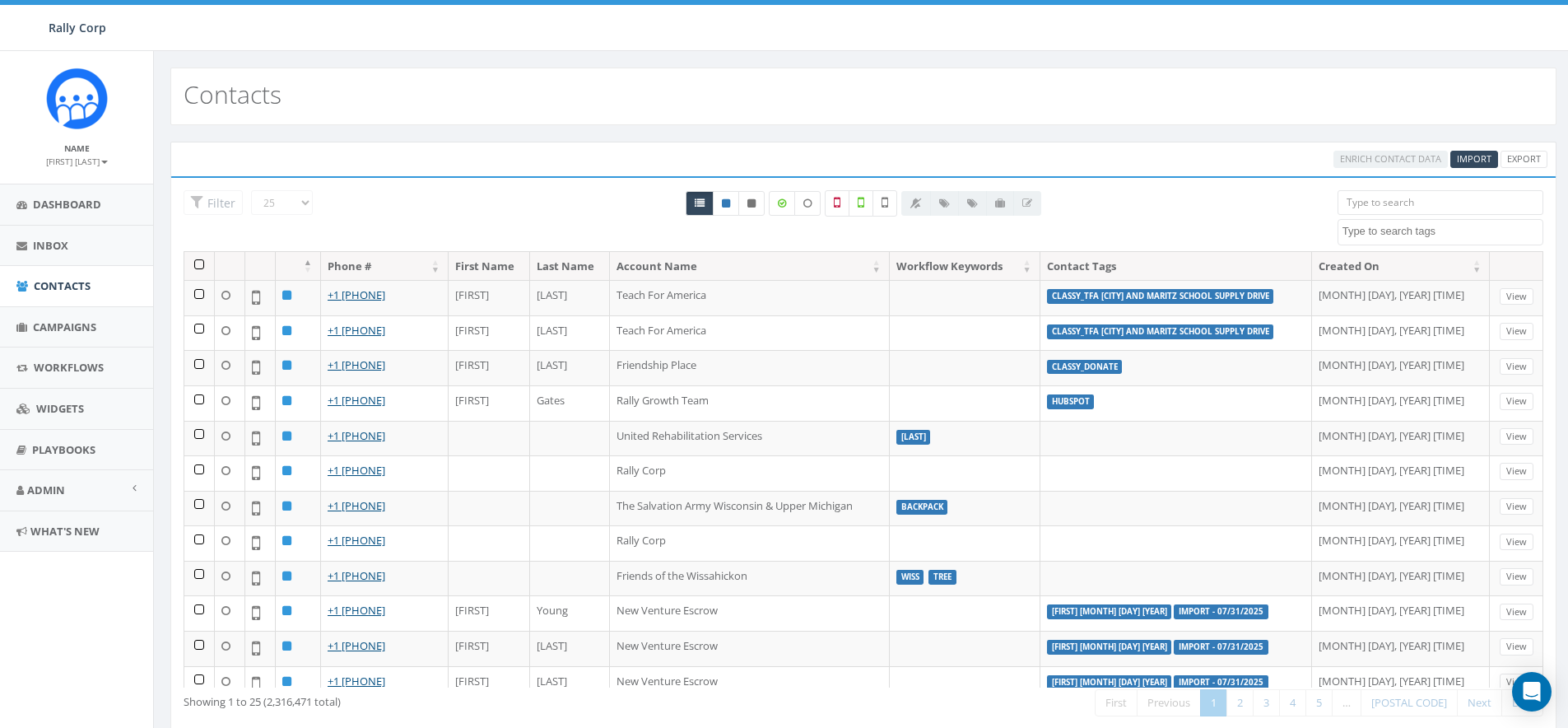 type 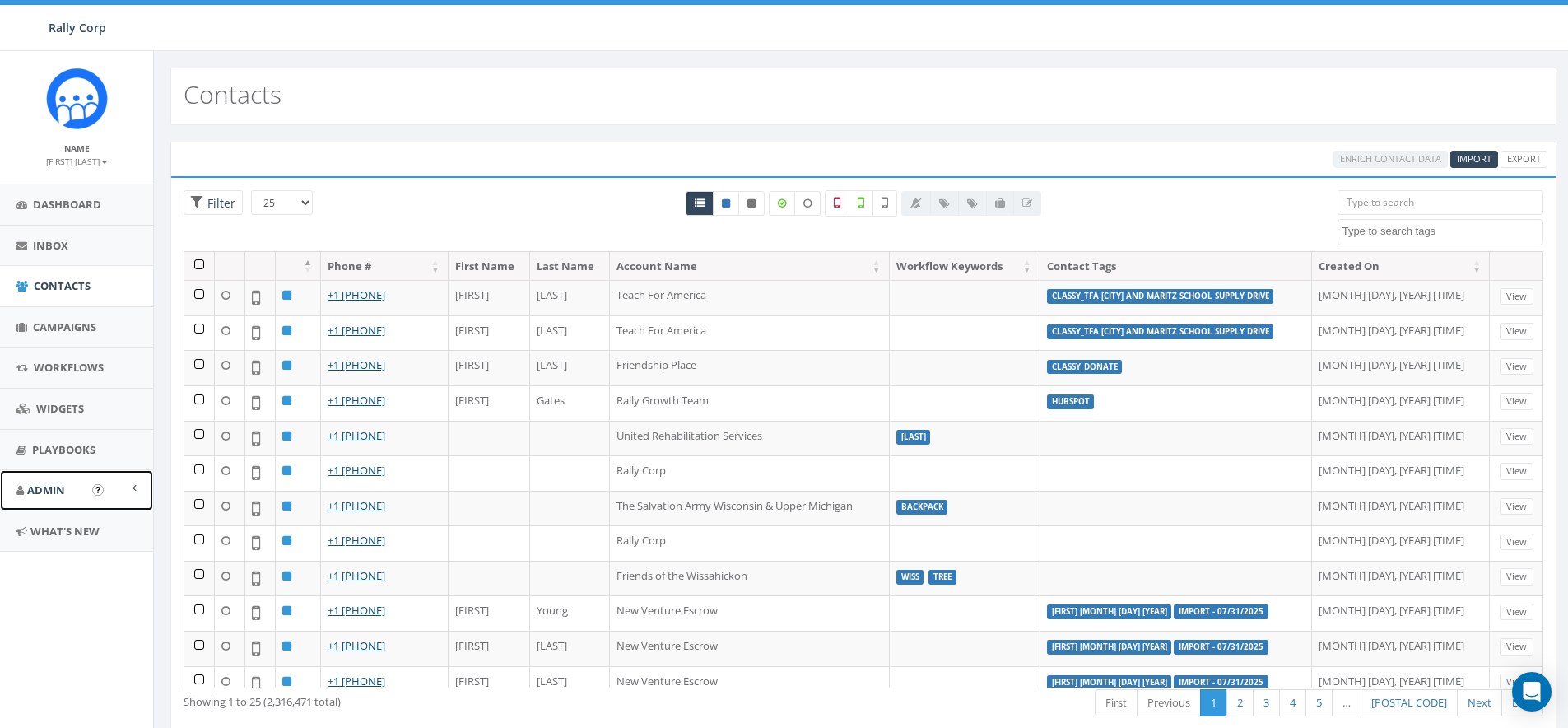 click on "Admin" at bounding box center (77, 490) 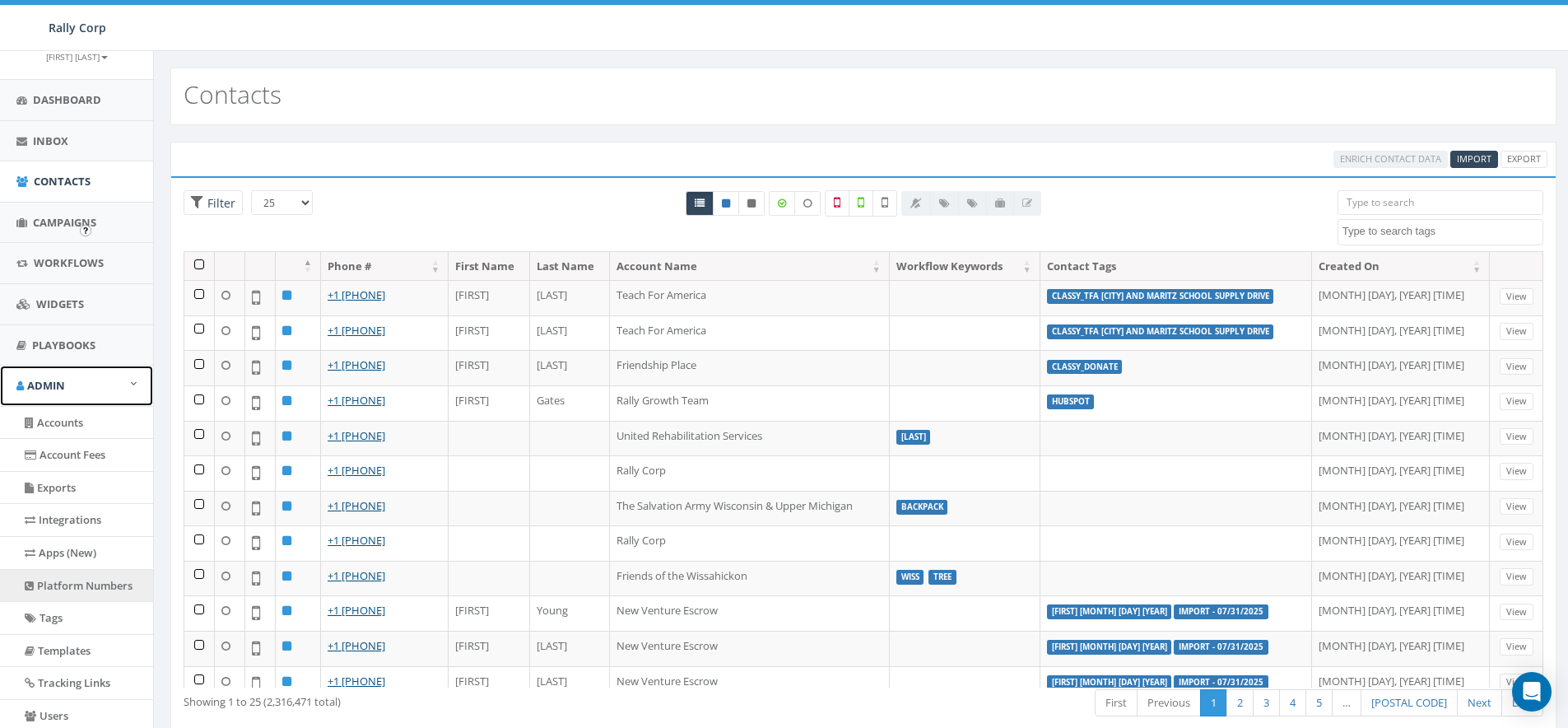 scroll, scrollTop: 262, scrollLeft: 0, axis: vertical 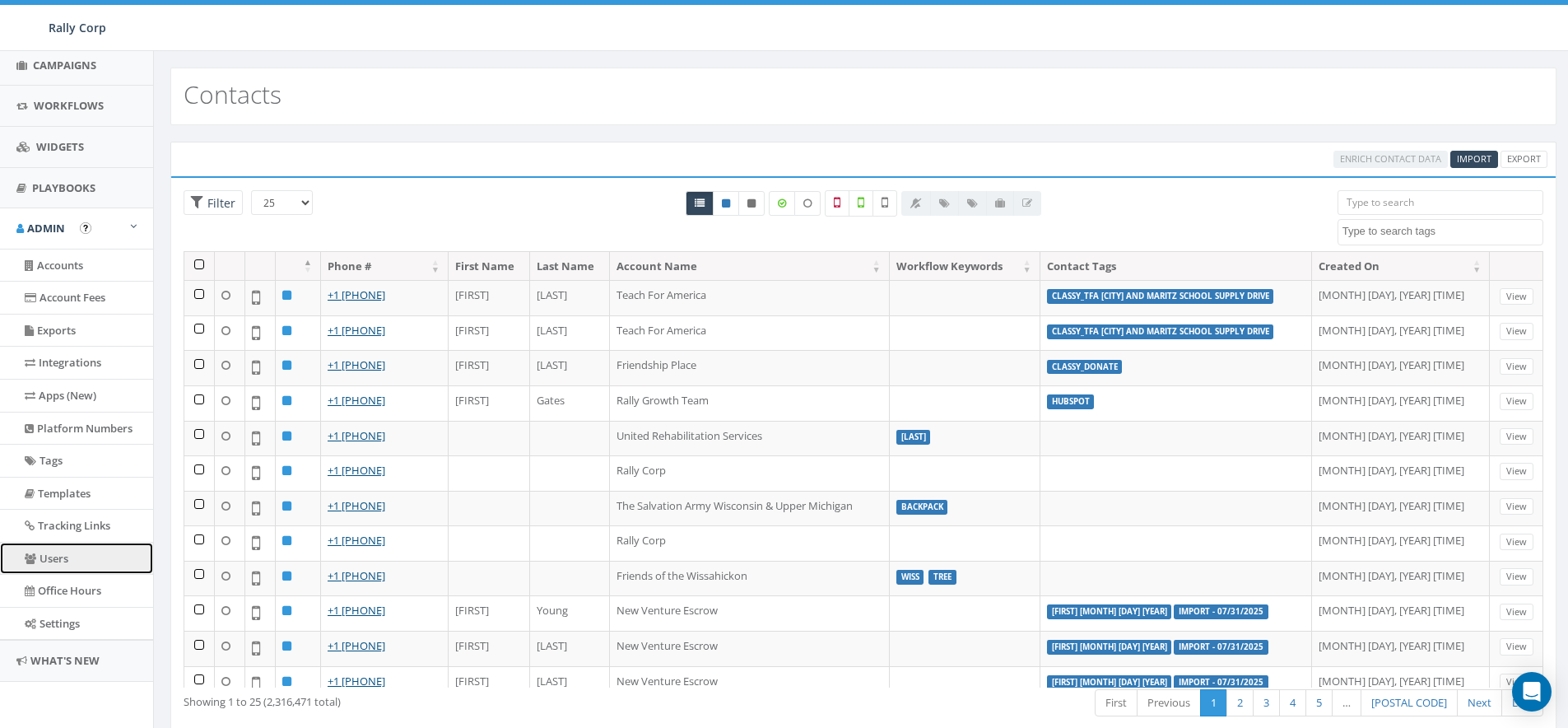 click on "Users" at bounding box center (77, 558) 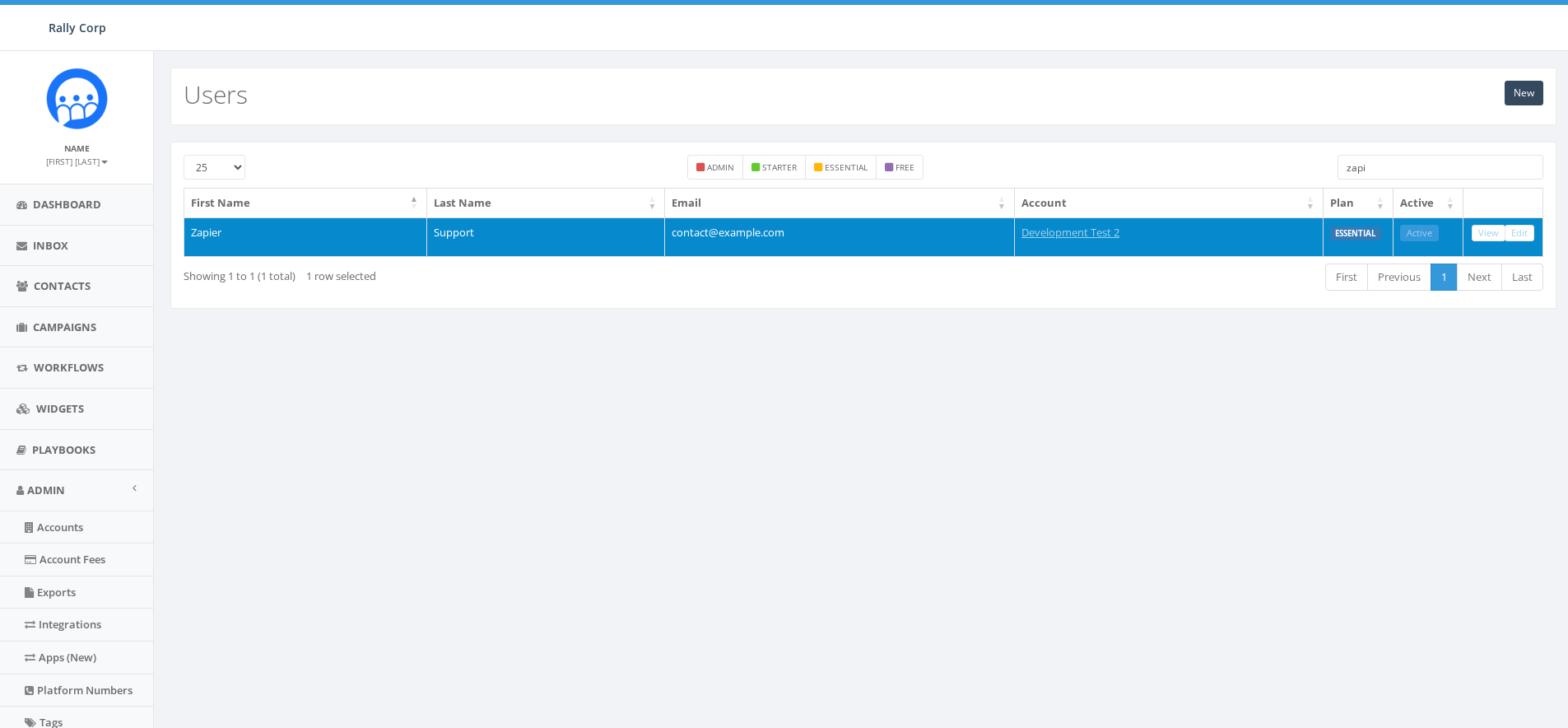 scroll, scrollTop: 0, scrollLeft: 0, axis: both 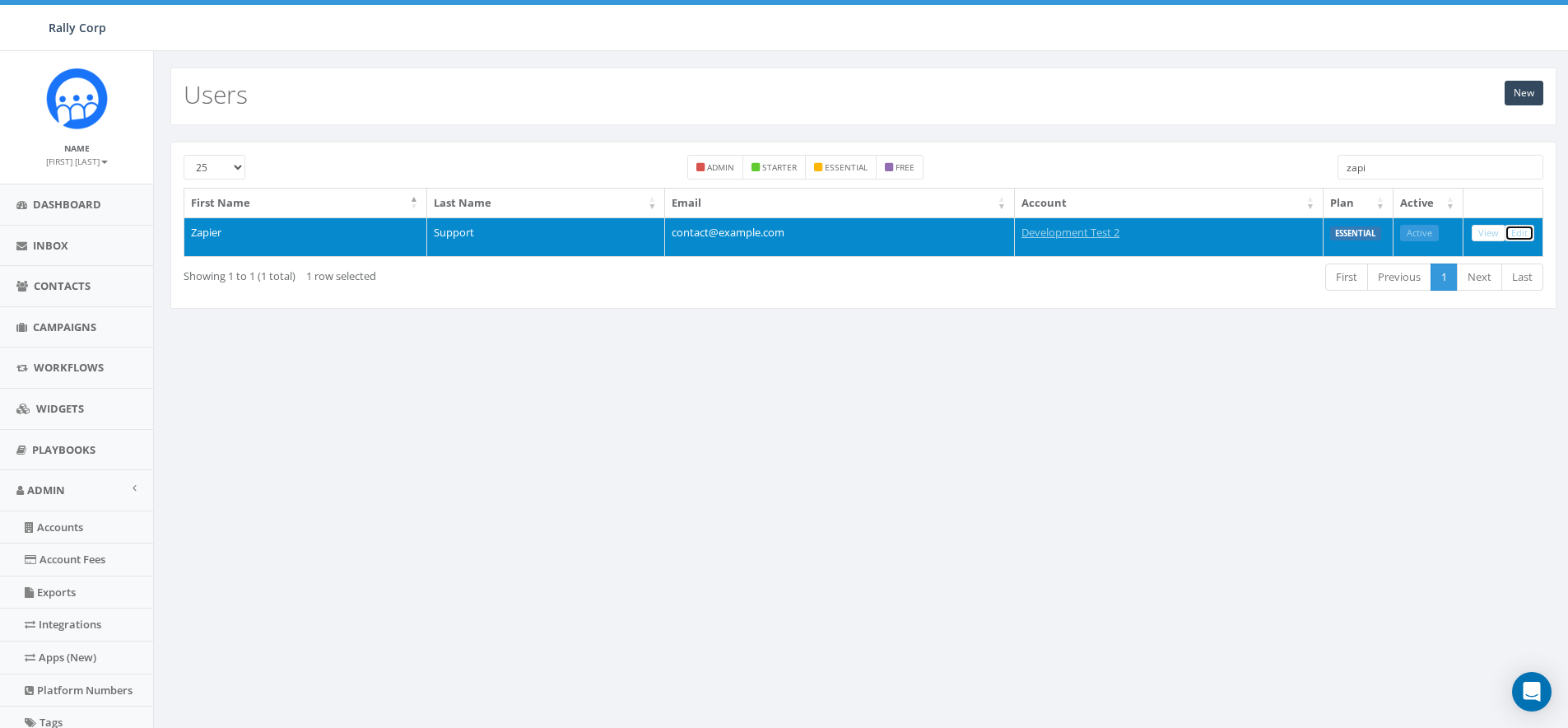 click on "Edit" at bounding box center (1519, 233) 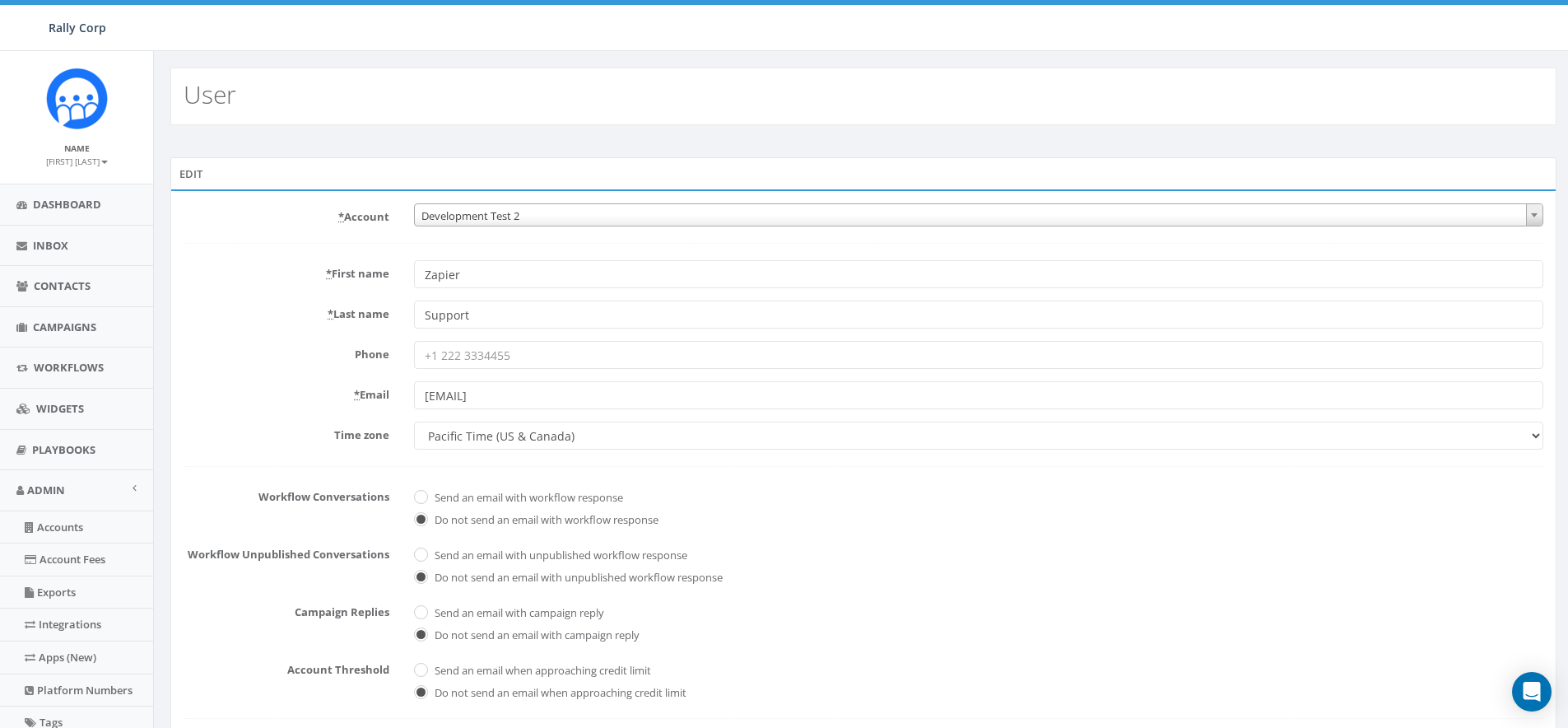 scroll, scrollTop: 0, scrollLeft: 0, axis: both 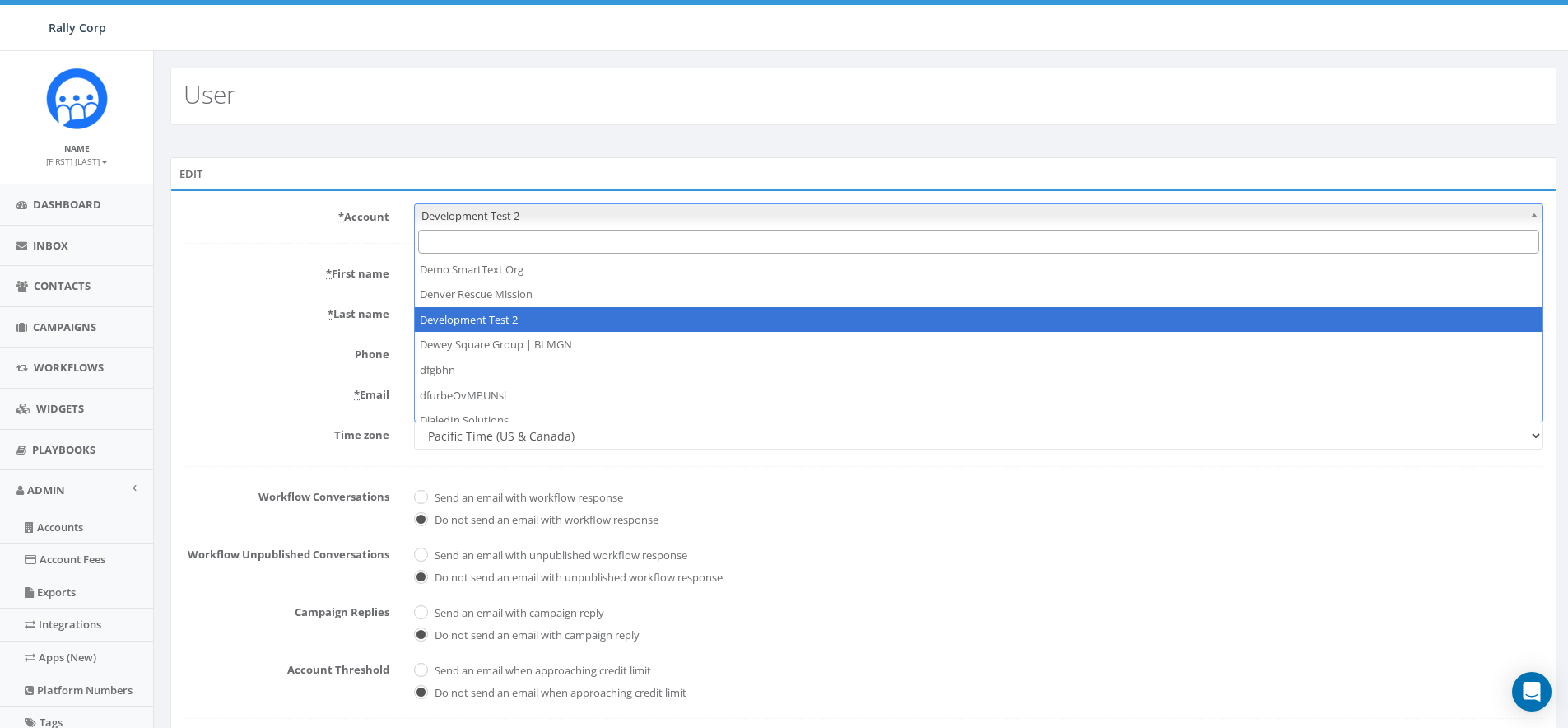 click at bounding box center (979, 241) 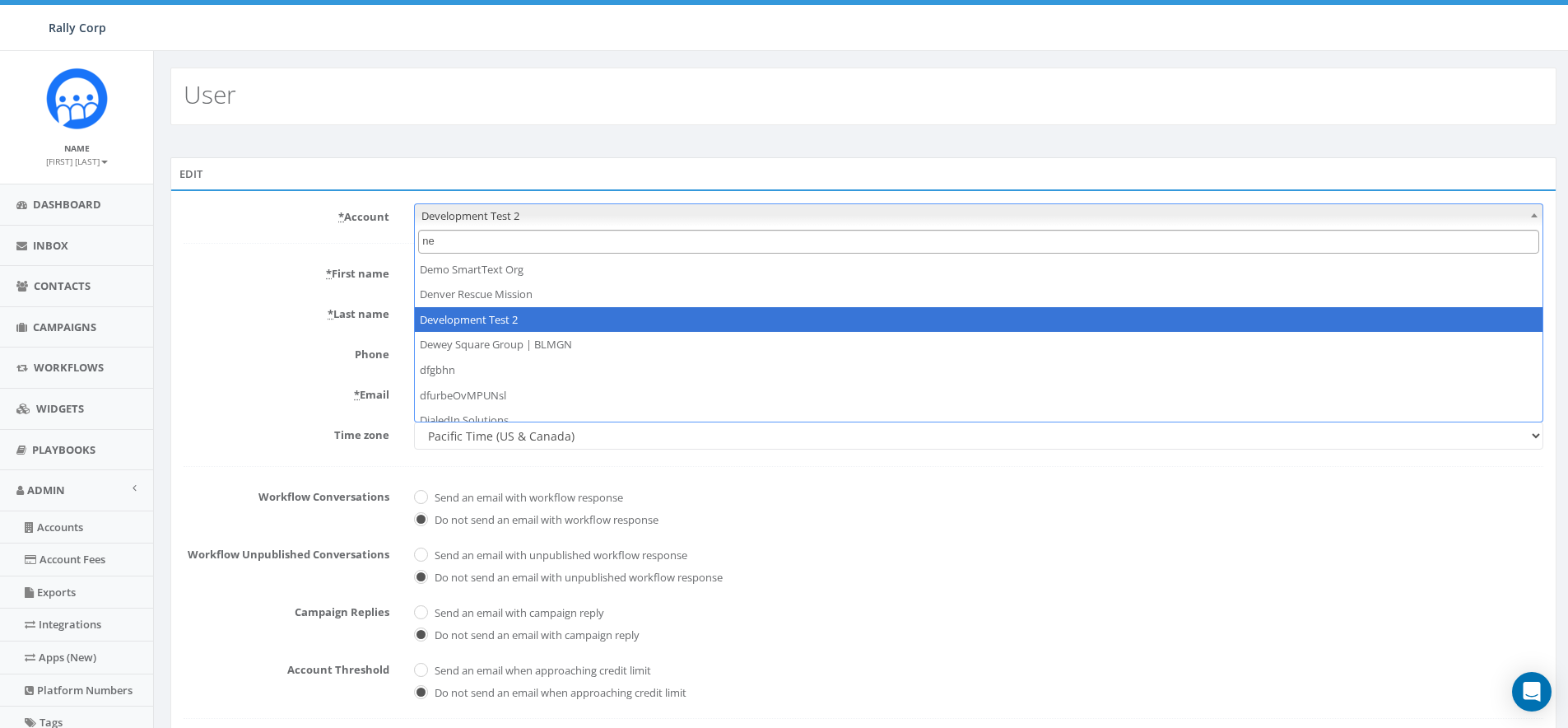 scroll, scrollTop: 0, scrollLeft: 0, axis: both 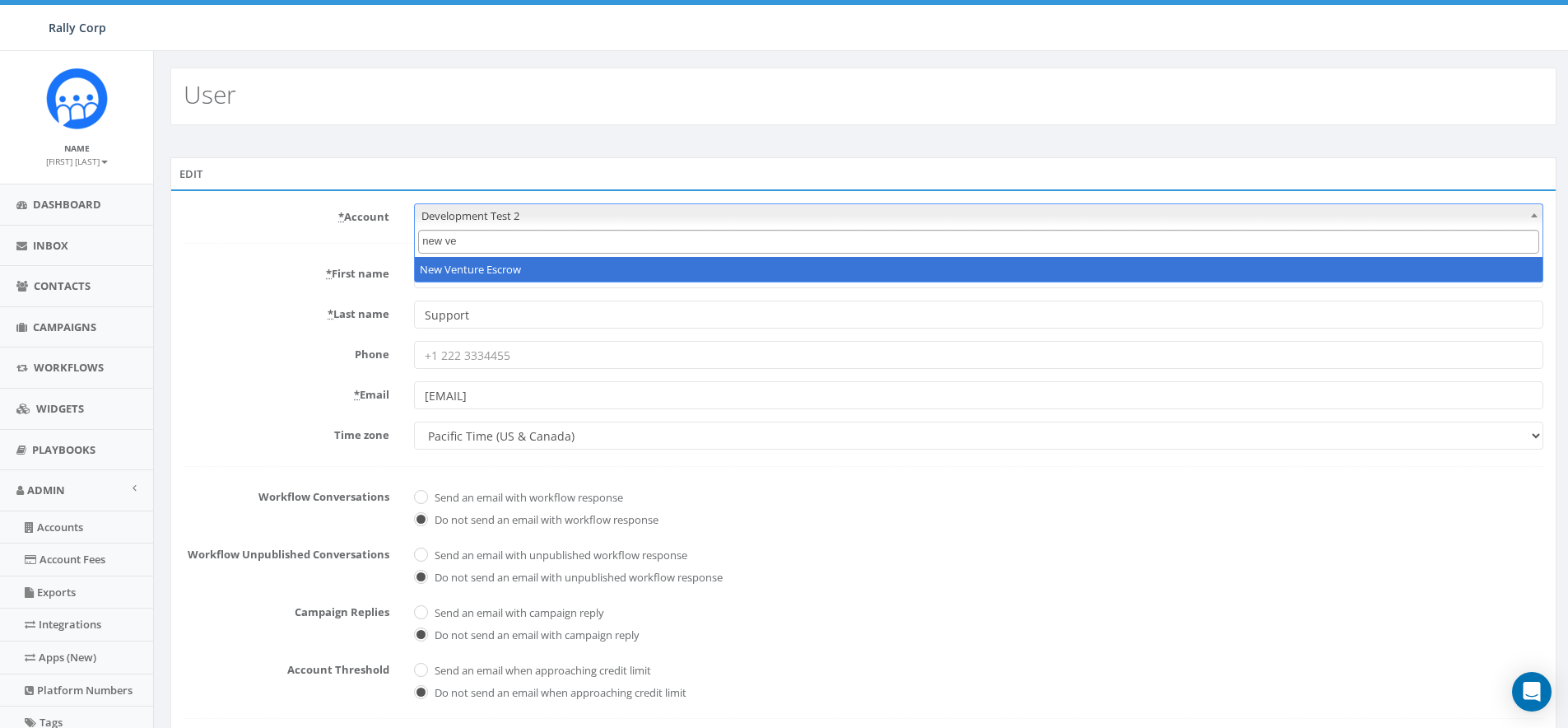 type on "new ve" 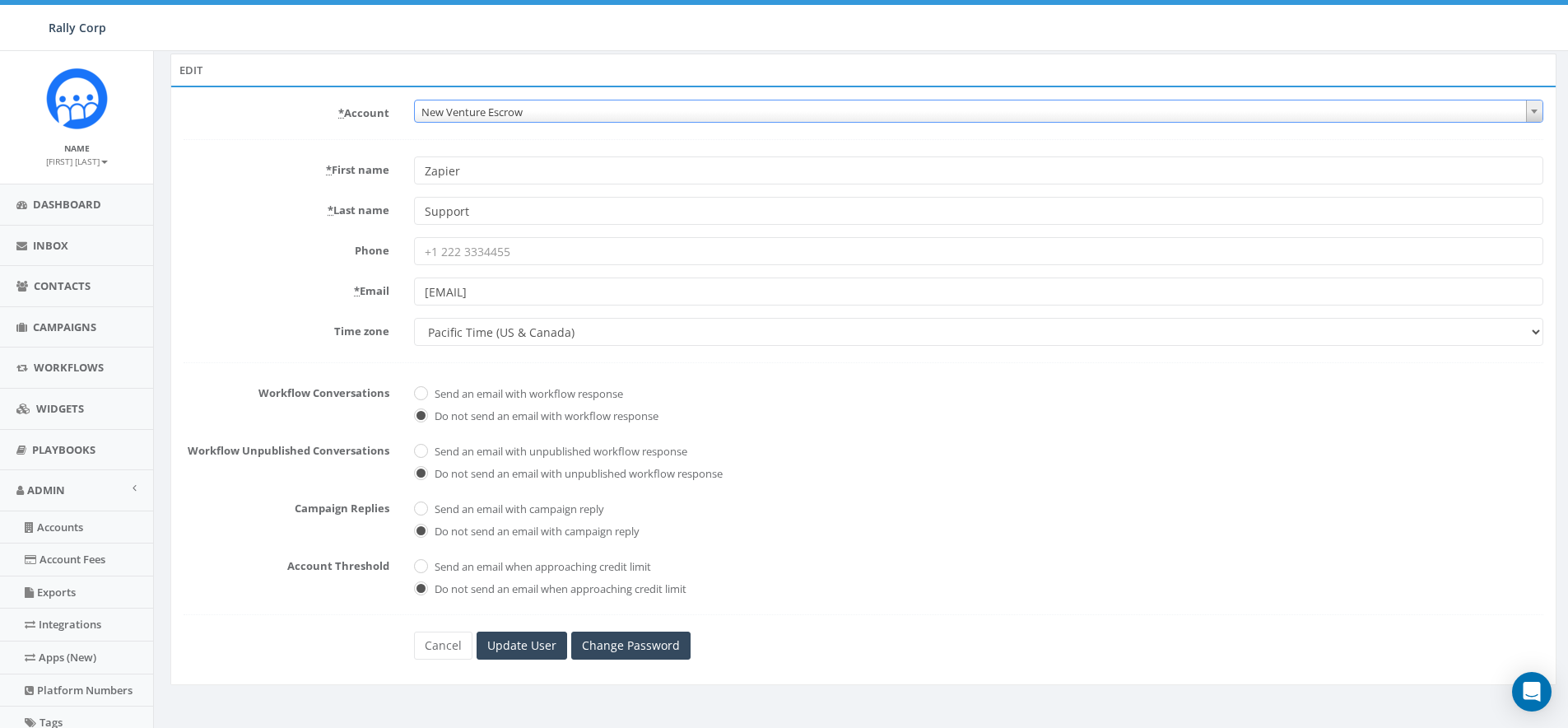 scroll, scrollTop: 262, scrollLeft: 0, axis: vertical 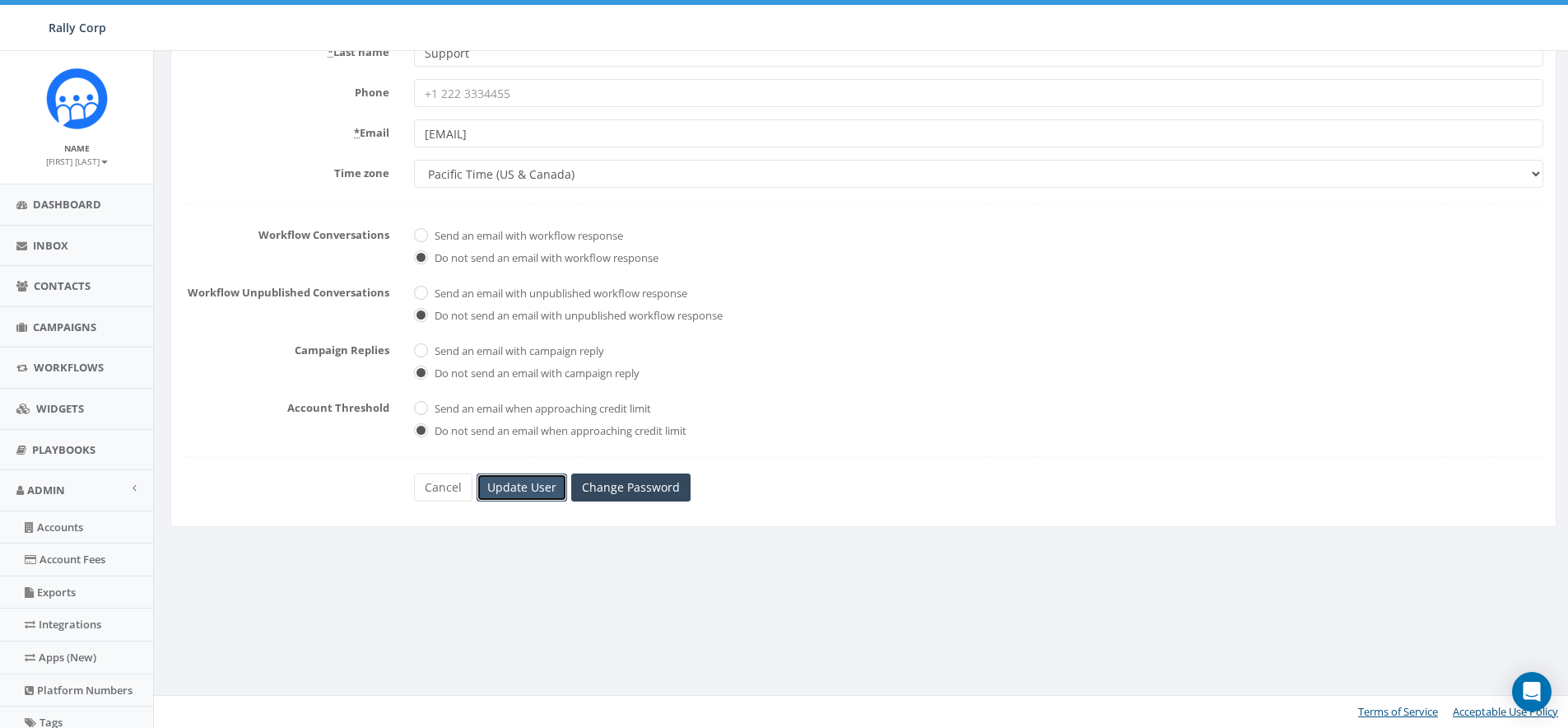 click on "Update User" at bounding box center (522, 488) 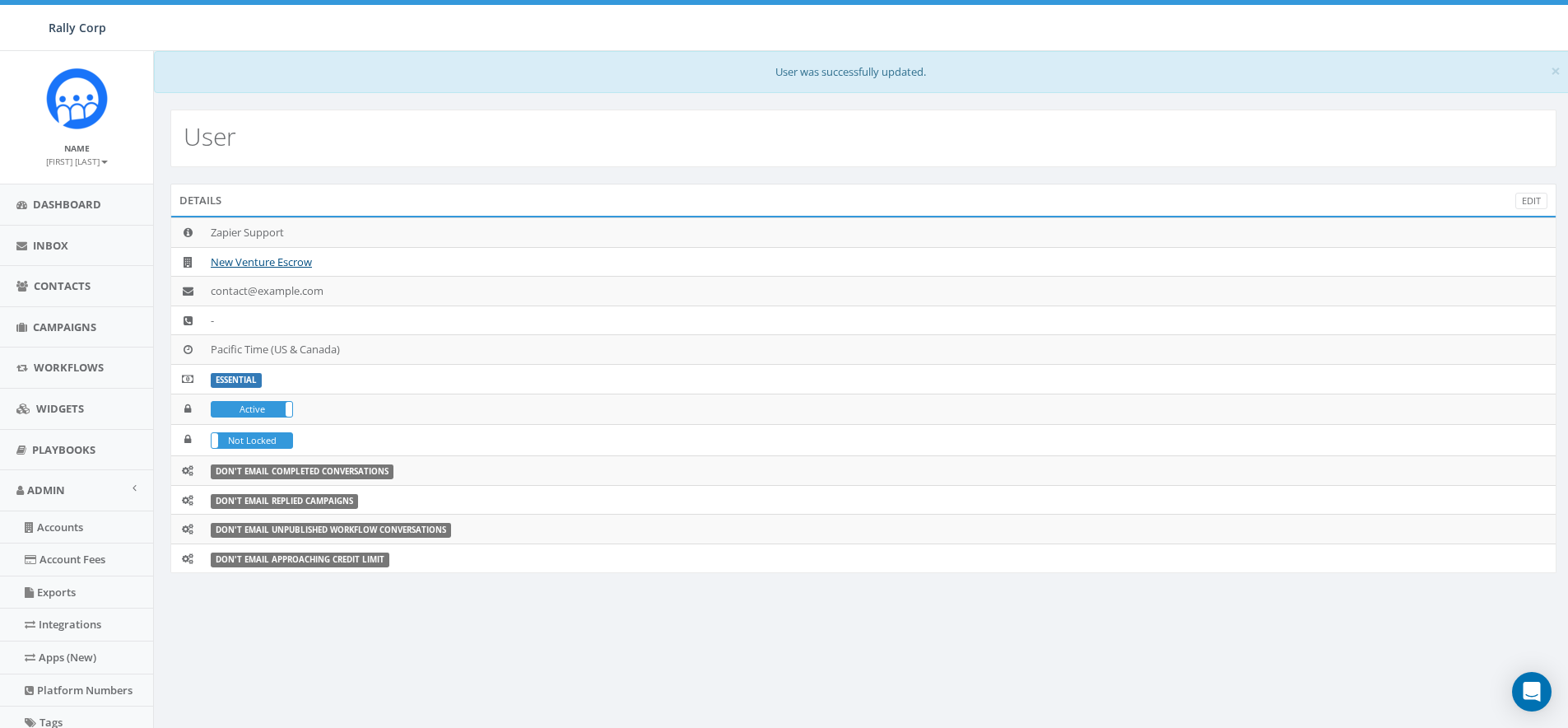 scroll, scrollTop: 0, scrollLeft: 0, axis: both 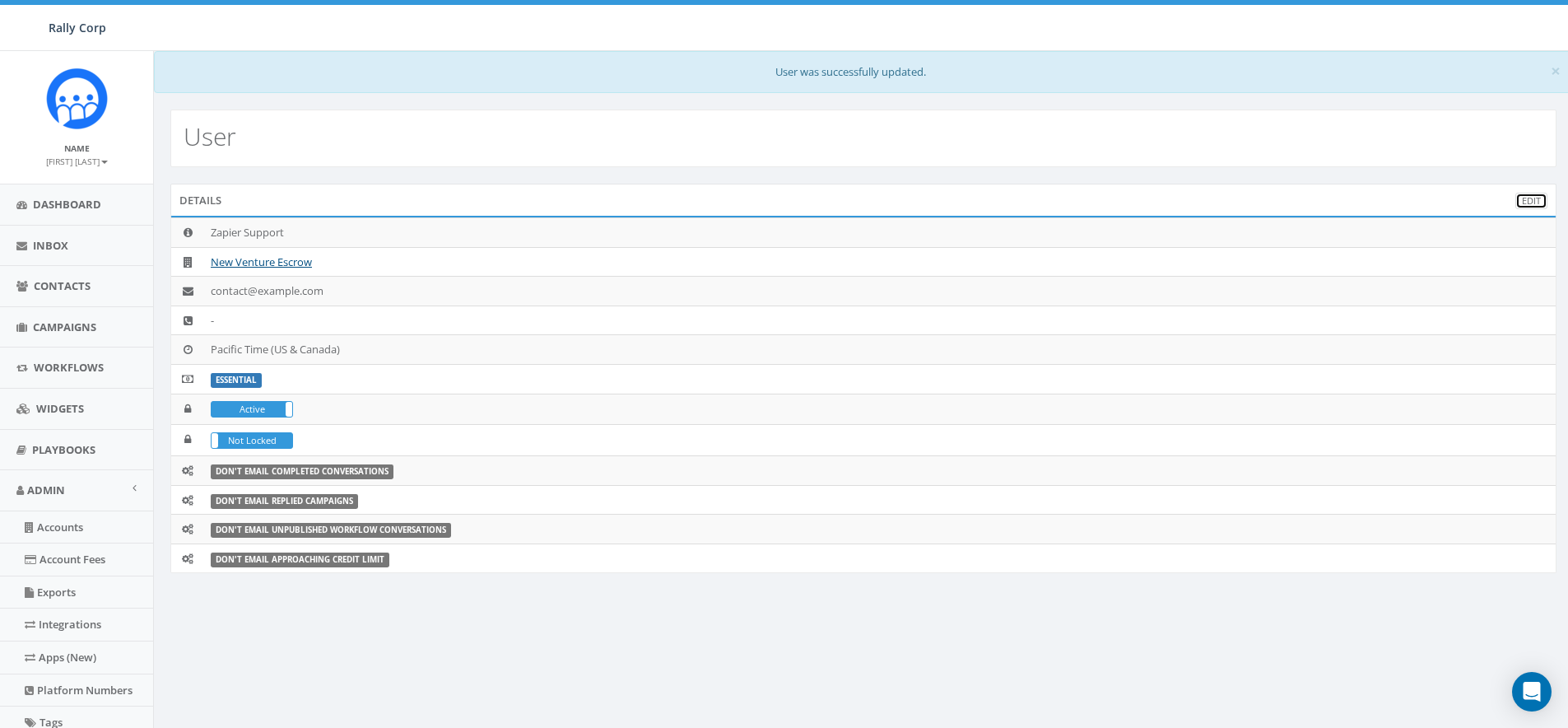 click on "Edit" at bounding box center (1531, 201) 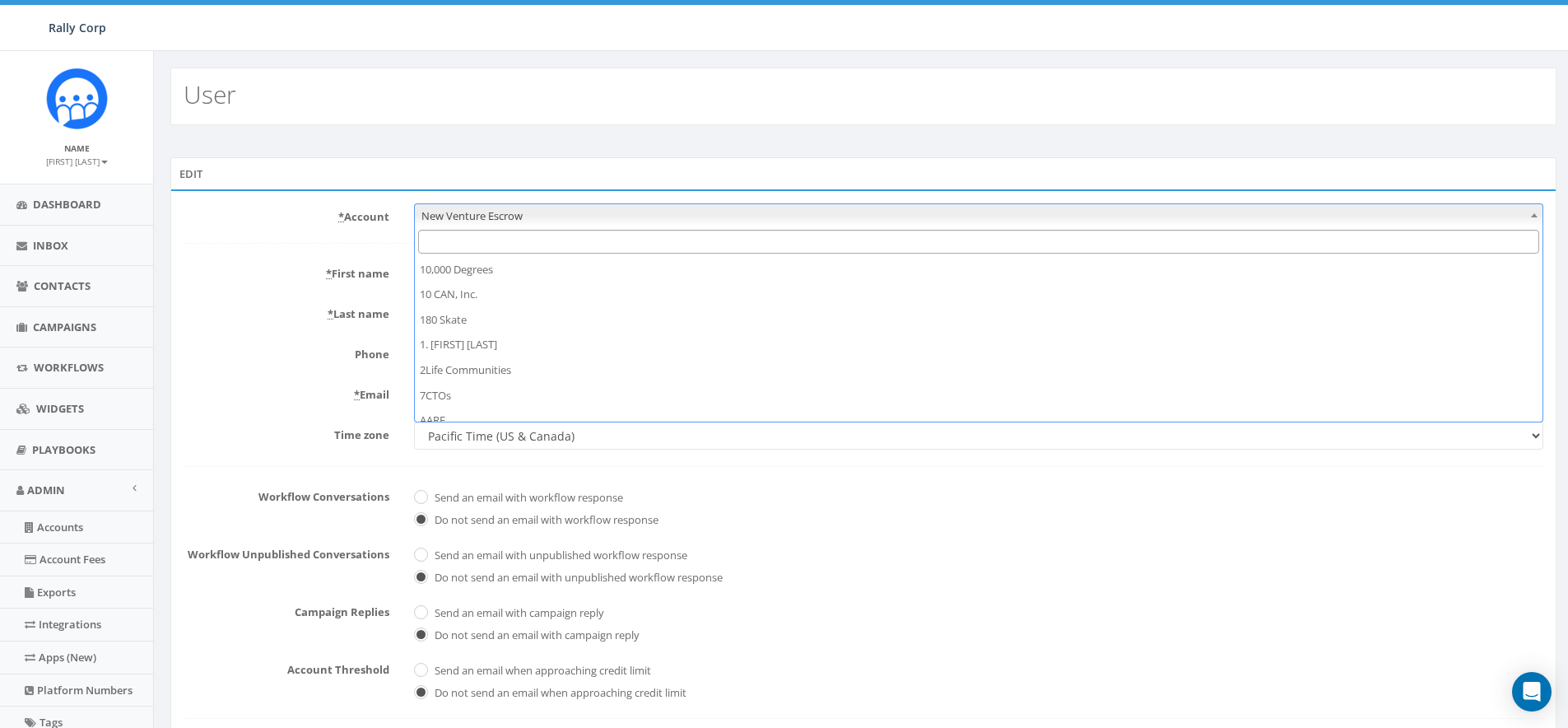click at bounding box center (979, 241) 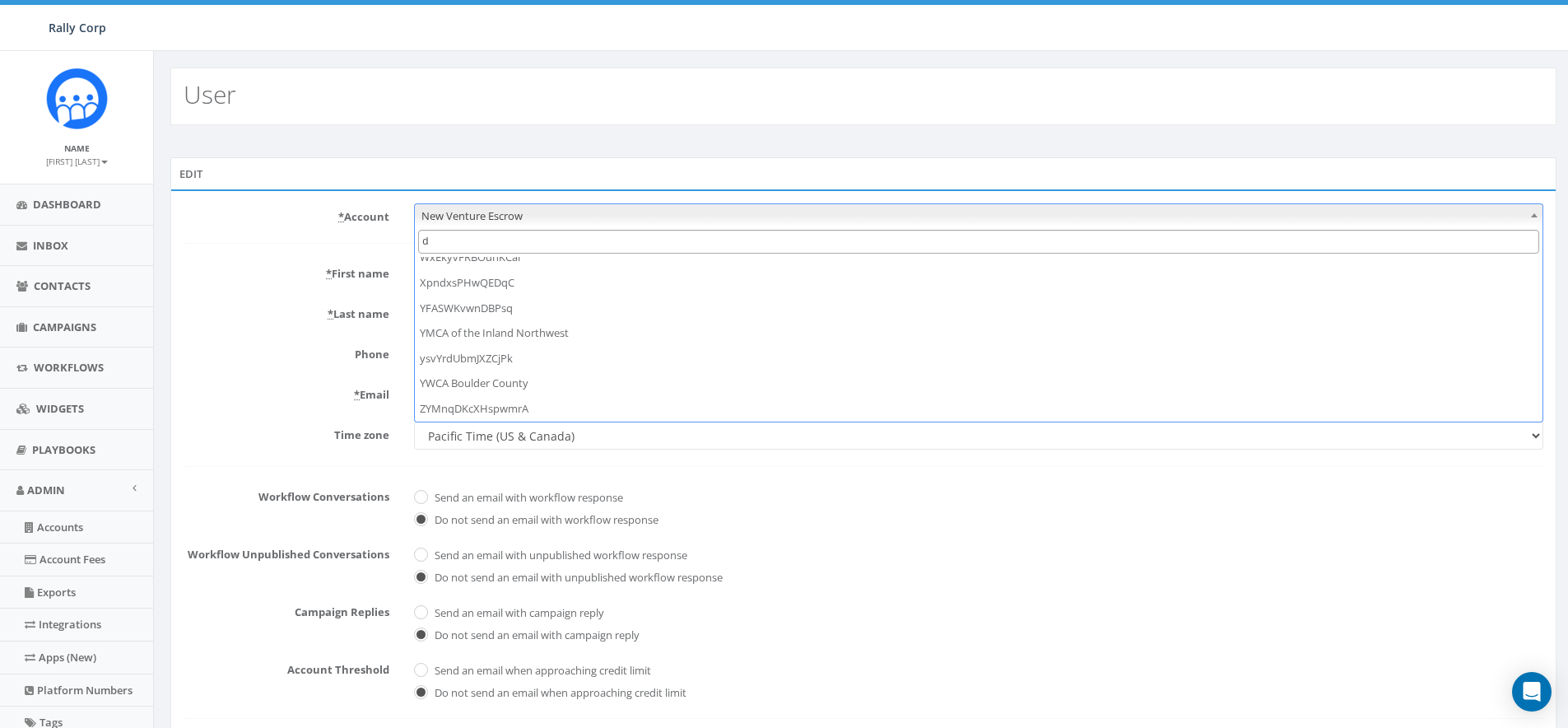 scroll, scrollTop: 0, scrollLeft: 0, axis: both 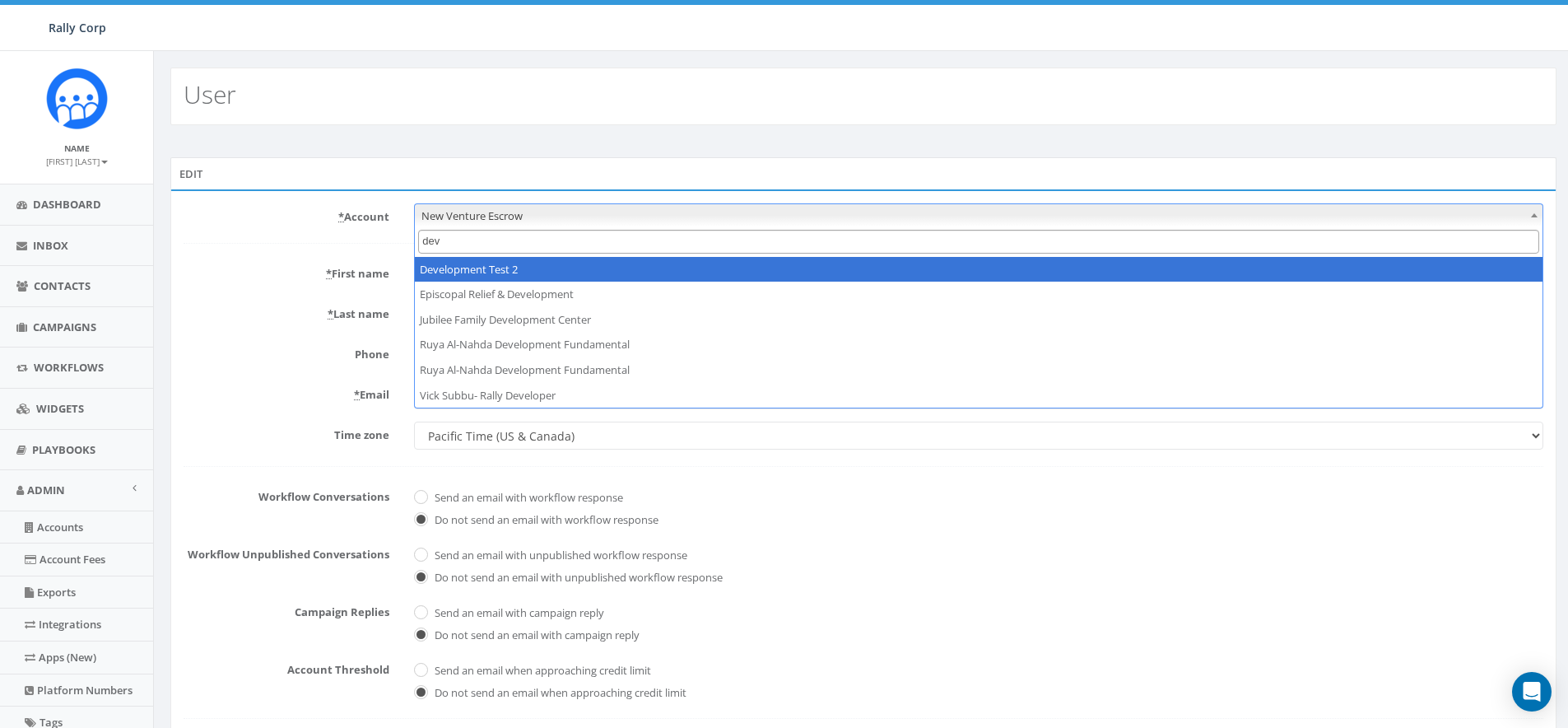 type on "dev" 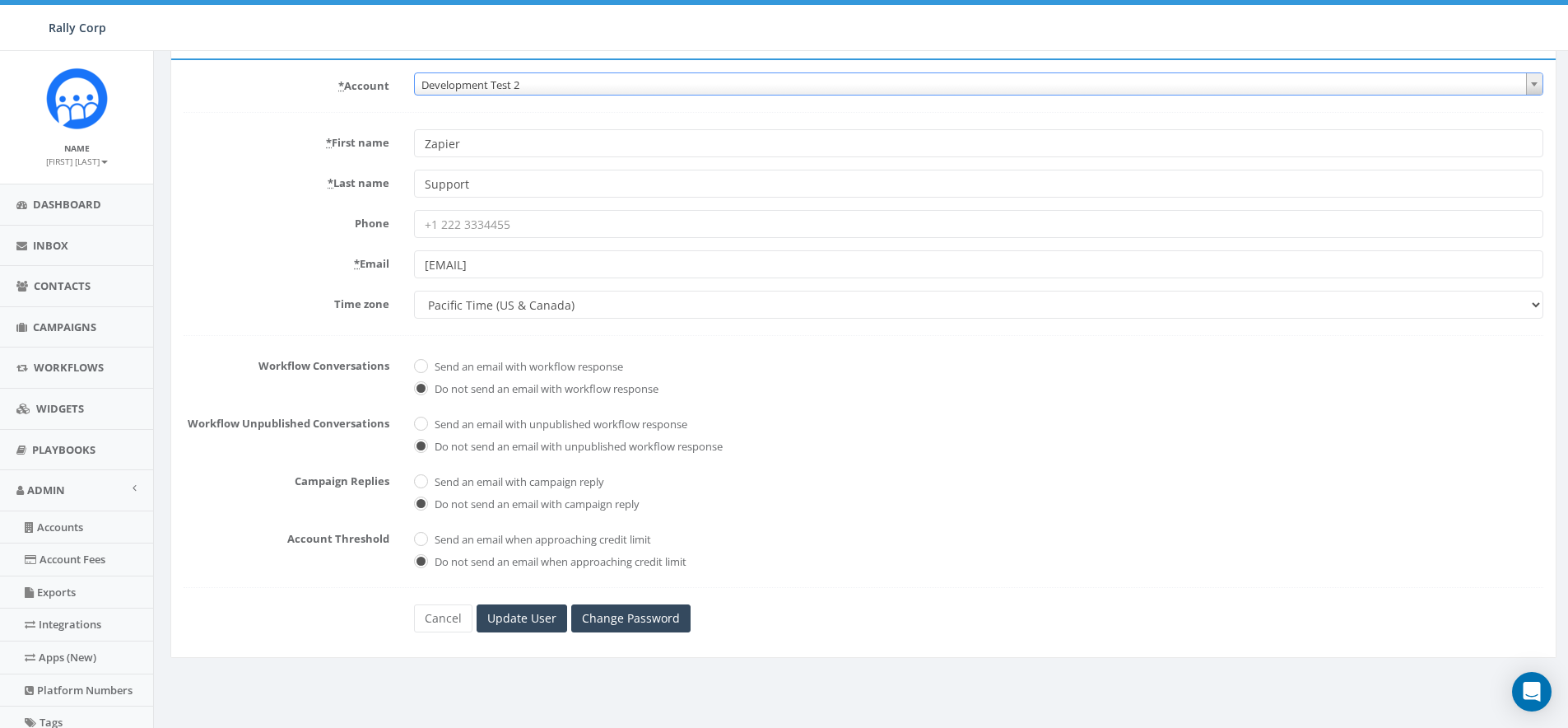 scroll, scrollTop: 262, scrollLeft: 0, axis: vertical 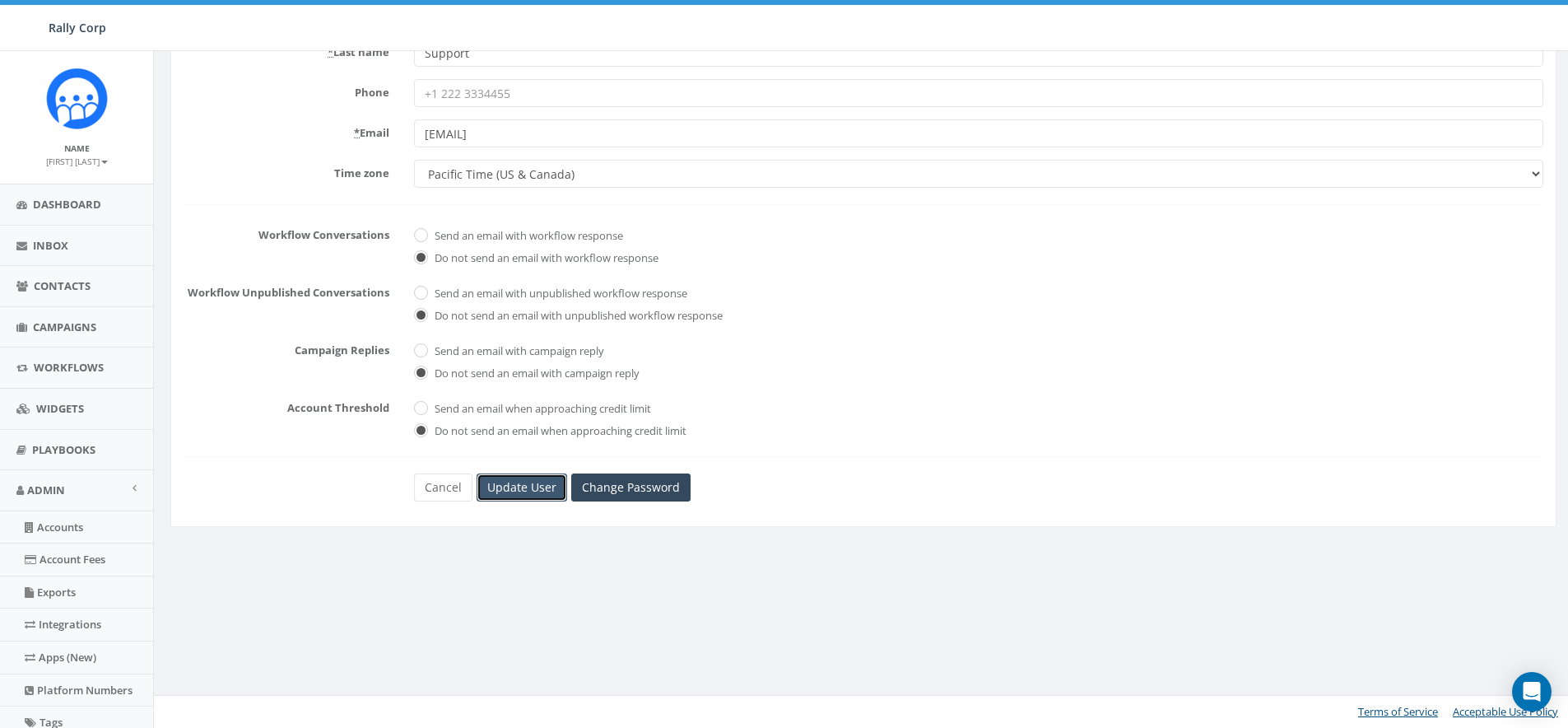 click on "Update User" at bounding box center (522, 488) 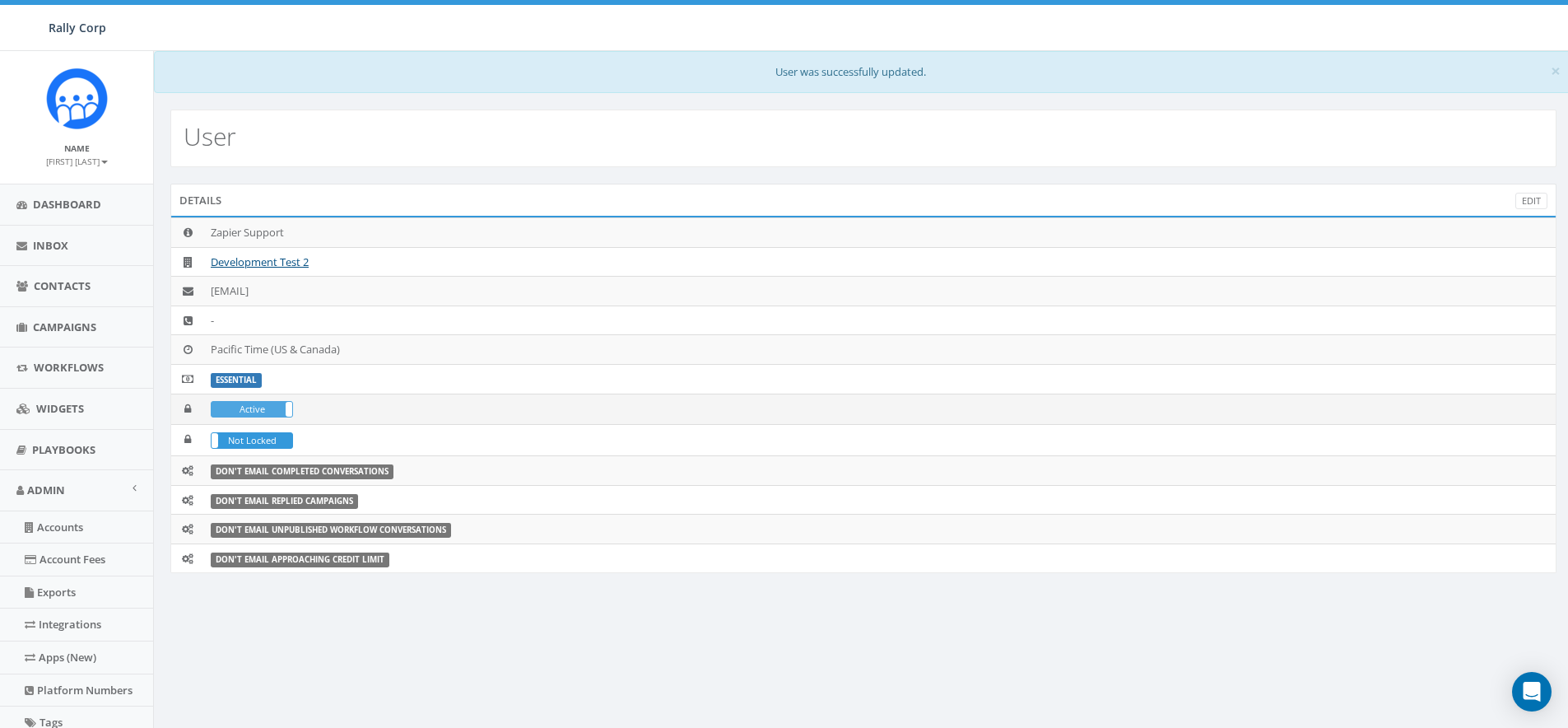 scroll, scrollTop: 0, scrollLeft: 0, axis: both 